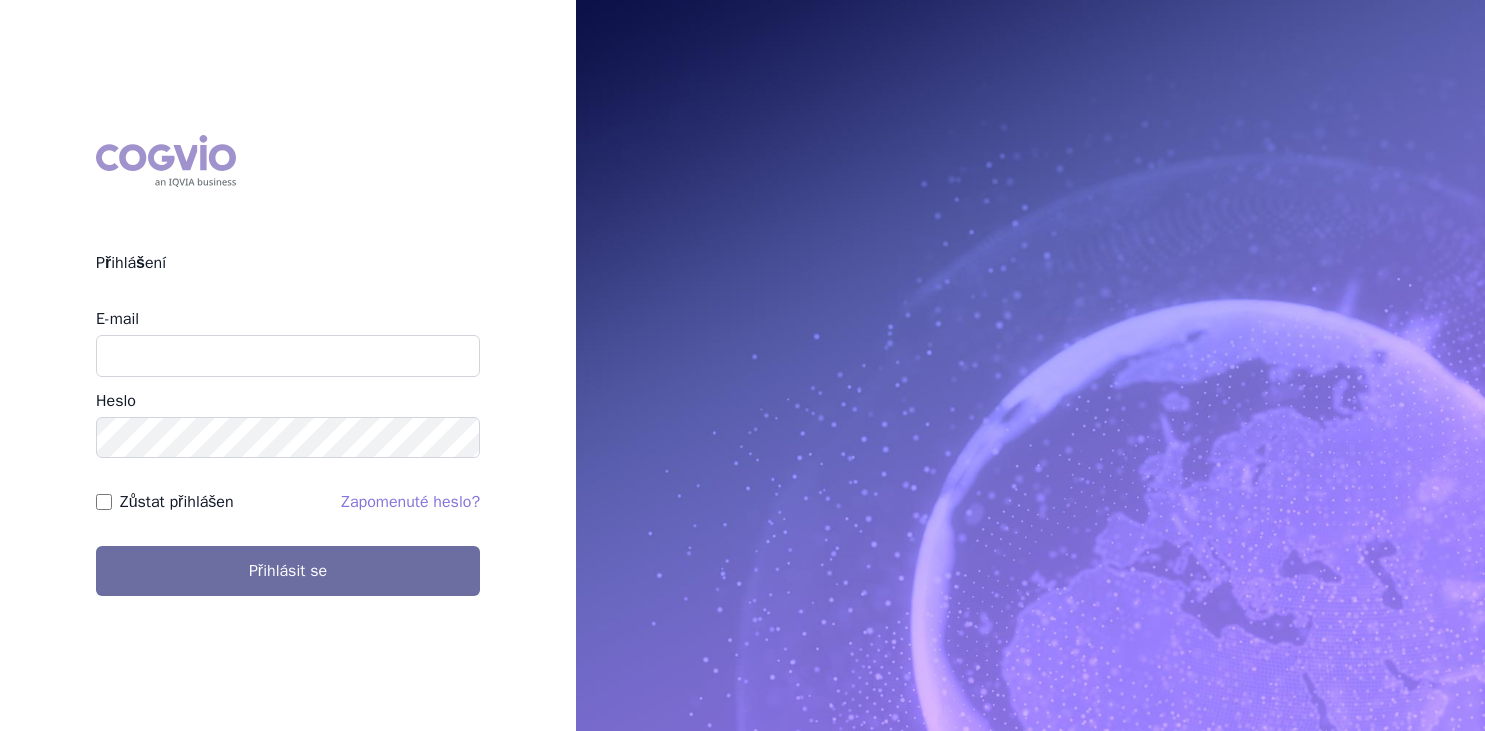 scroll, scrollTop: 0, scrollLeft: 0, axis: both 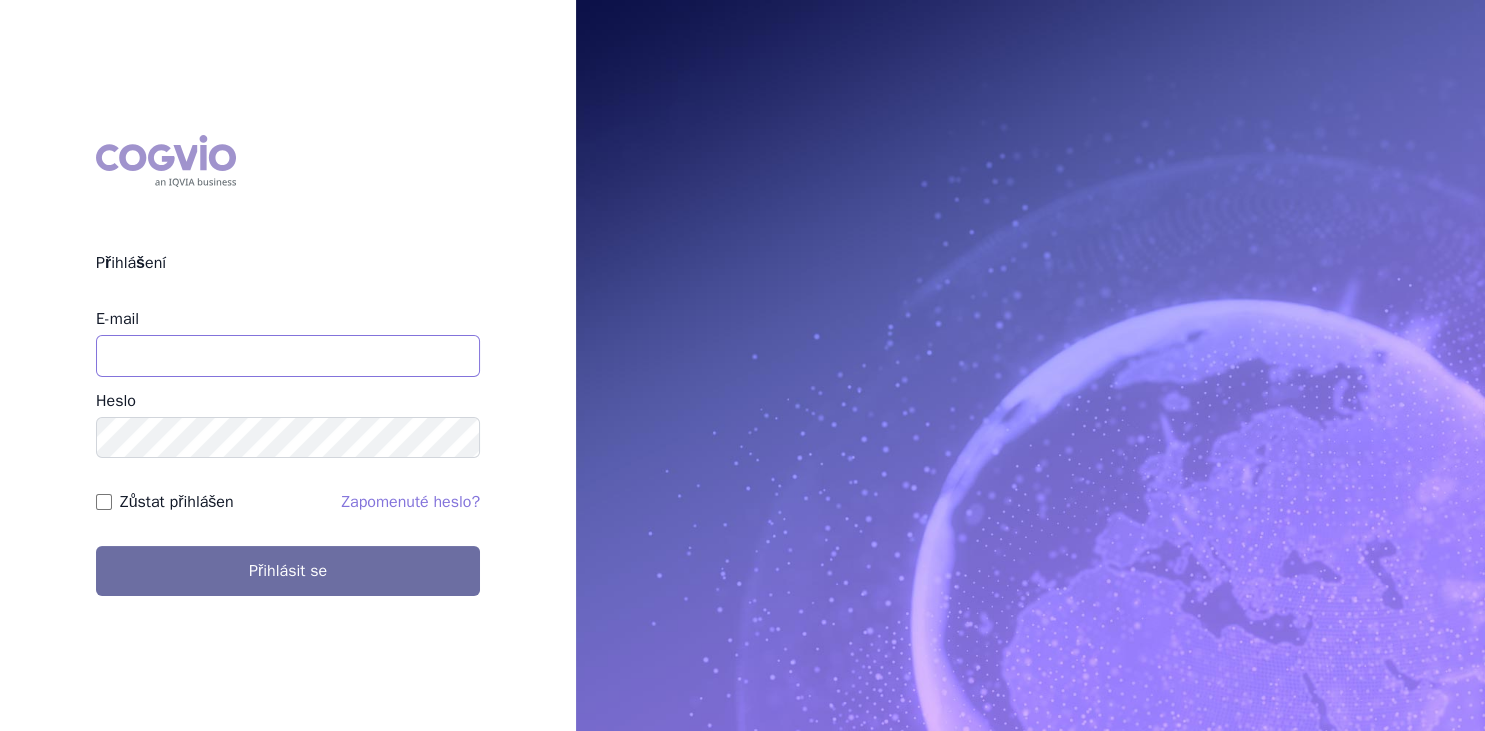 click on "E-mail" at bounding box center [288, 356] 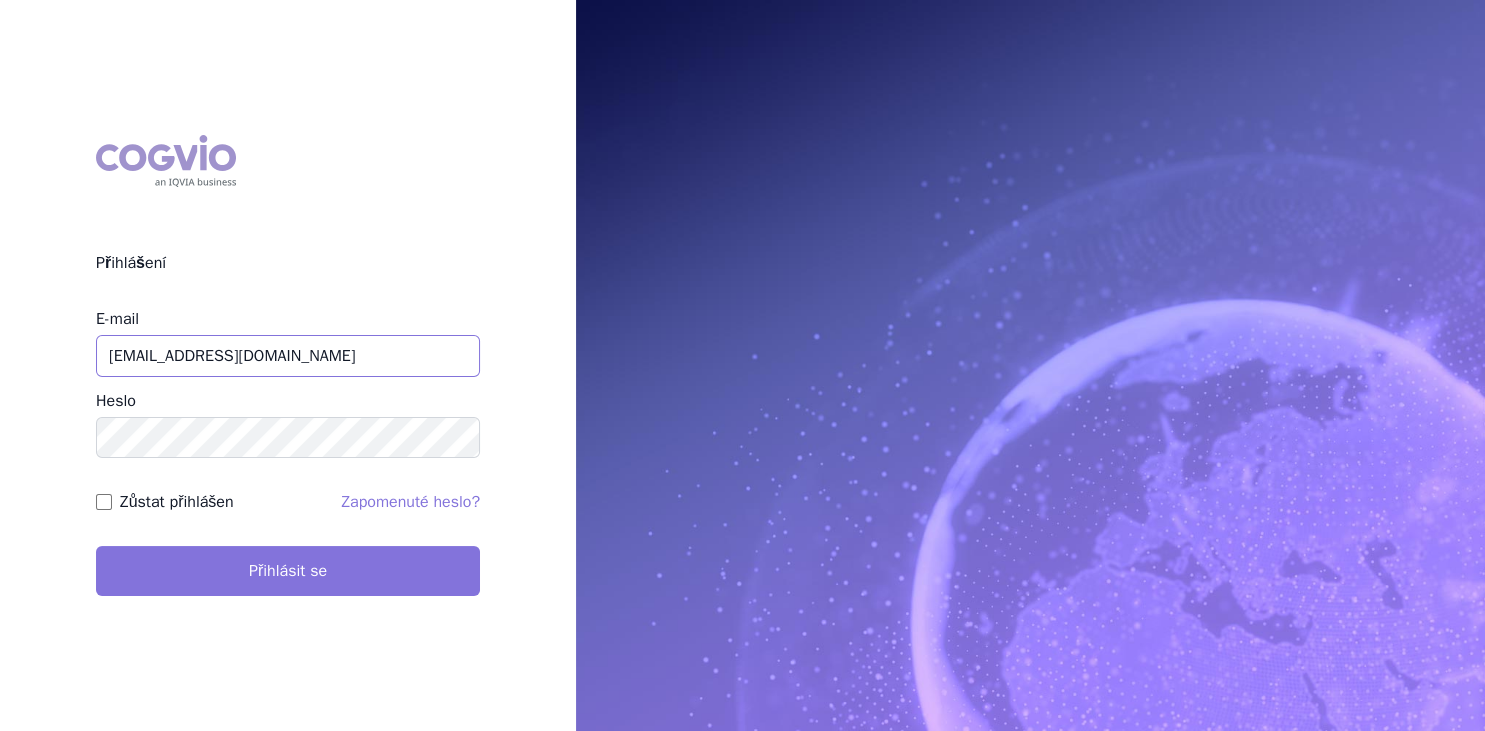 type on "jiri.sterba2@vzp.cz" 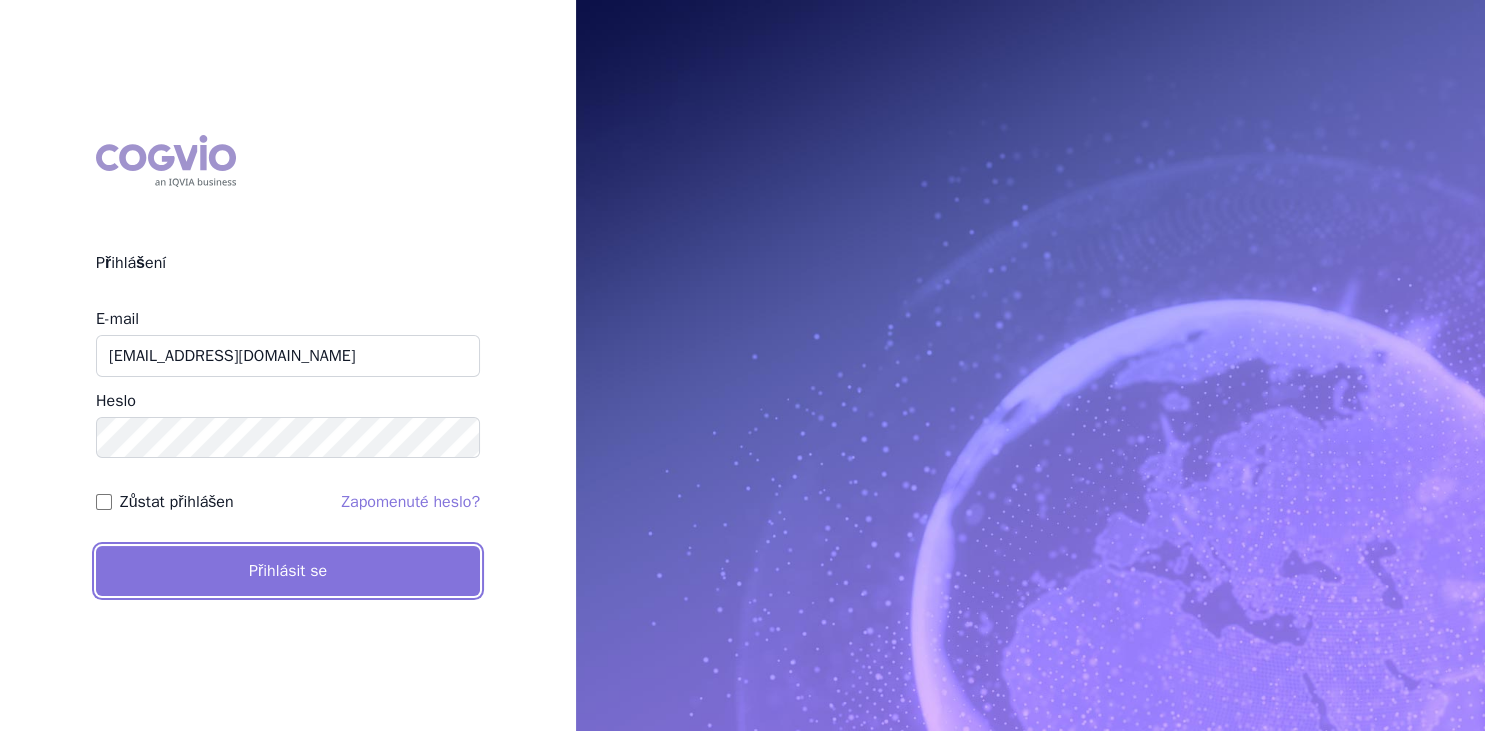 click on "Přihlásit se" at bounding box center (288, 571) 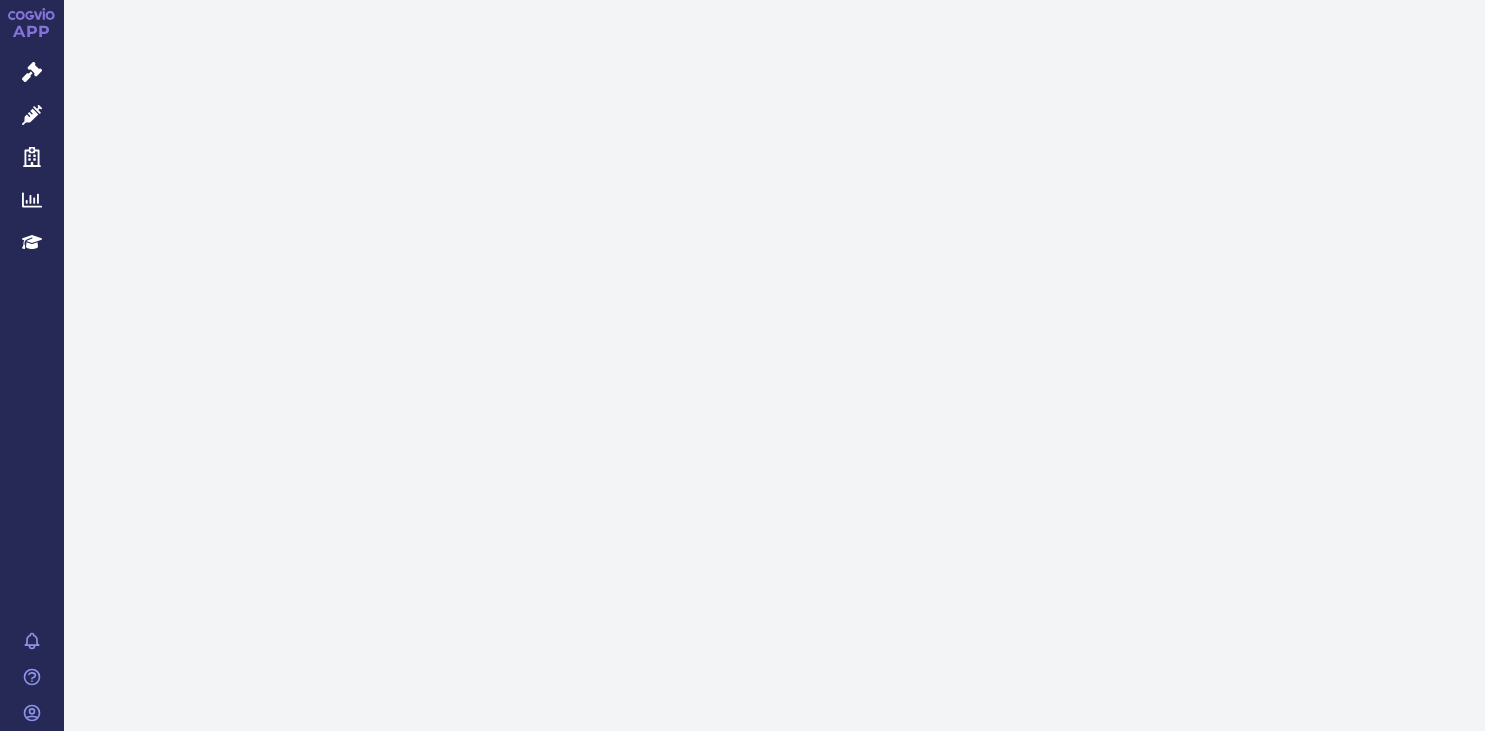 scroll, scrollTop: 0, scrollLeft: 0, axis: both 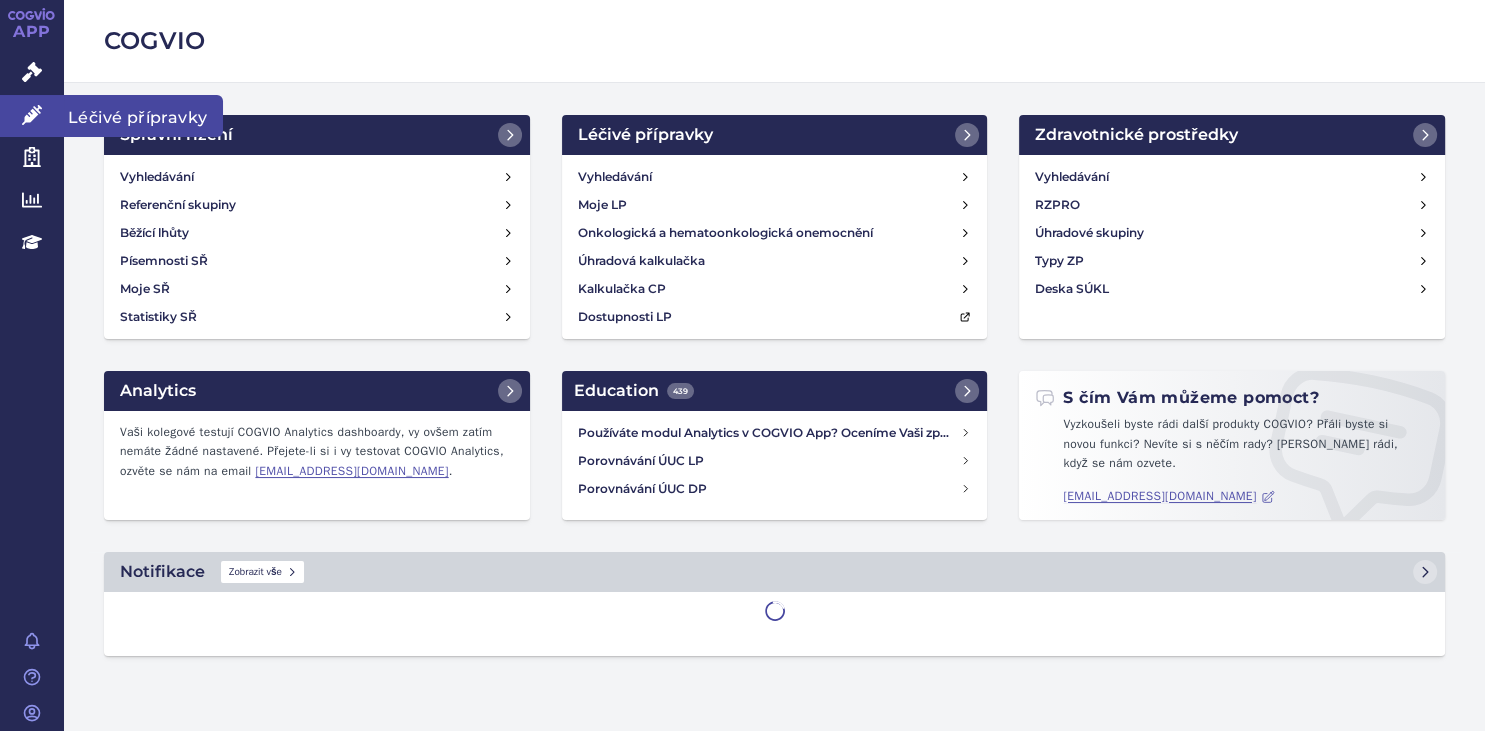 click on "Léčivé přípravky" at bounding box center [32, 116] 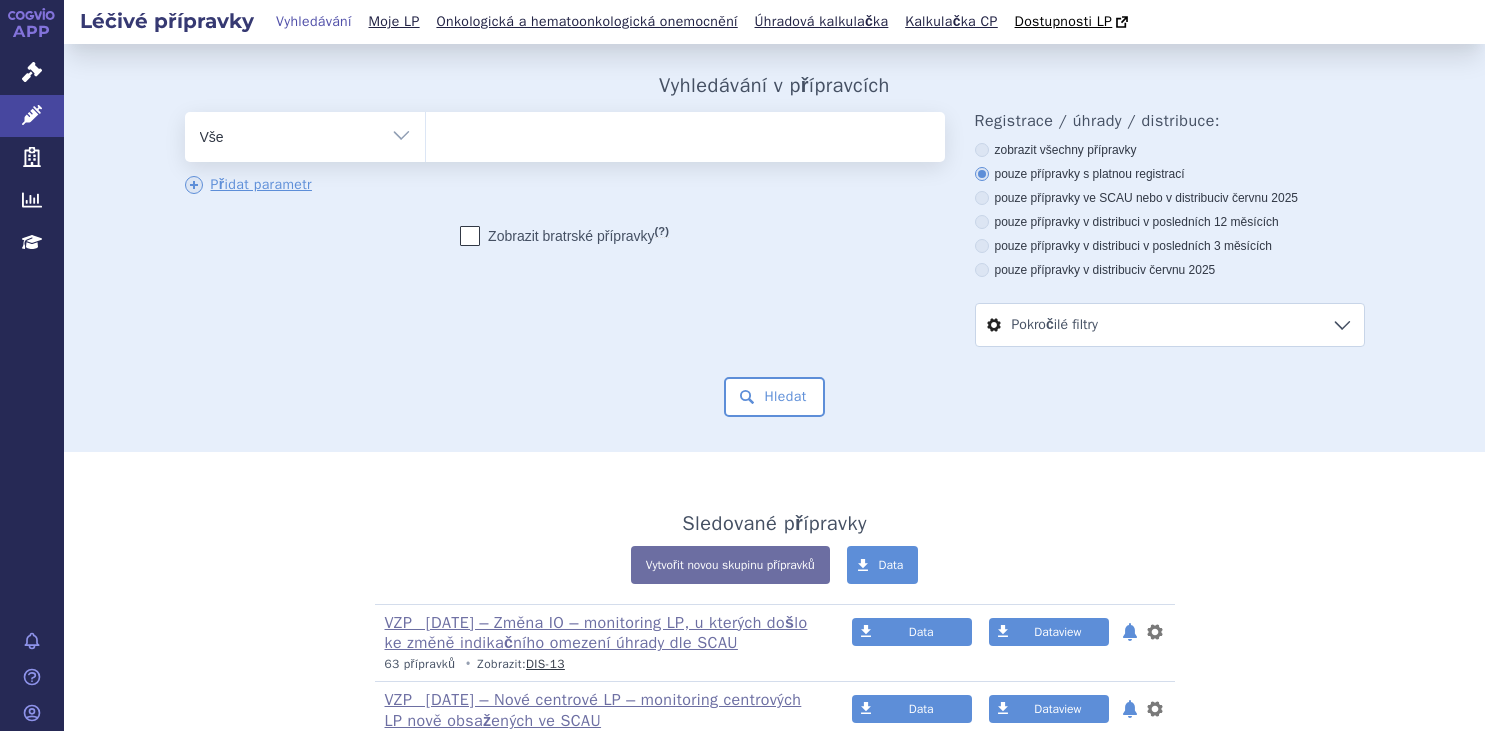 scroll, scrollTop: 0, scrollLeft: 0, axis: both 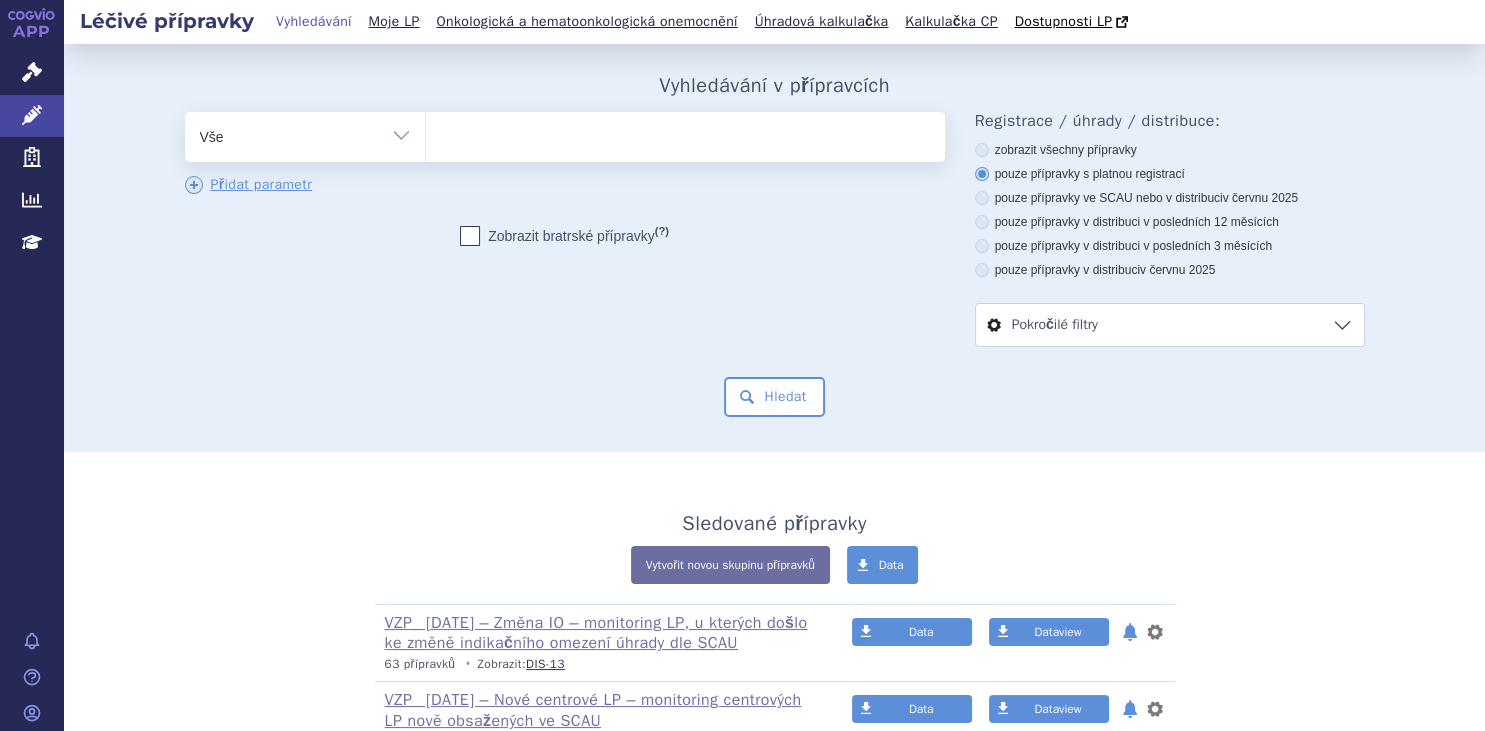 click at bounding box center (685, 133) 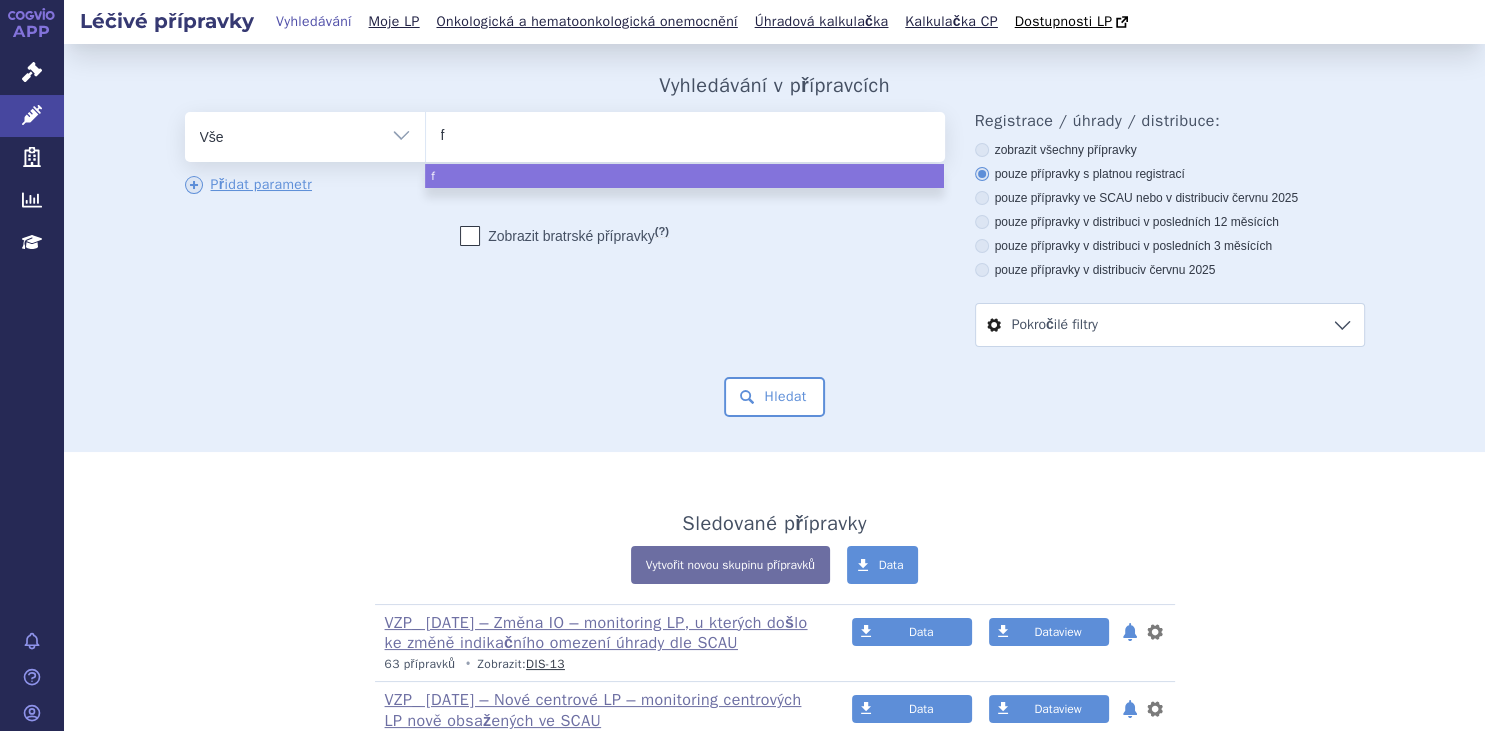 type on "fo" 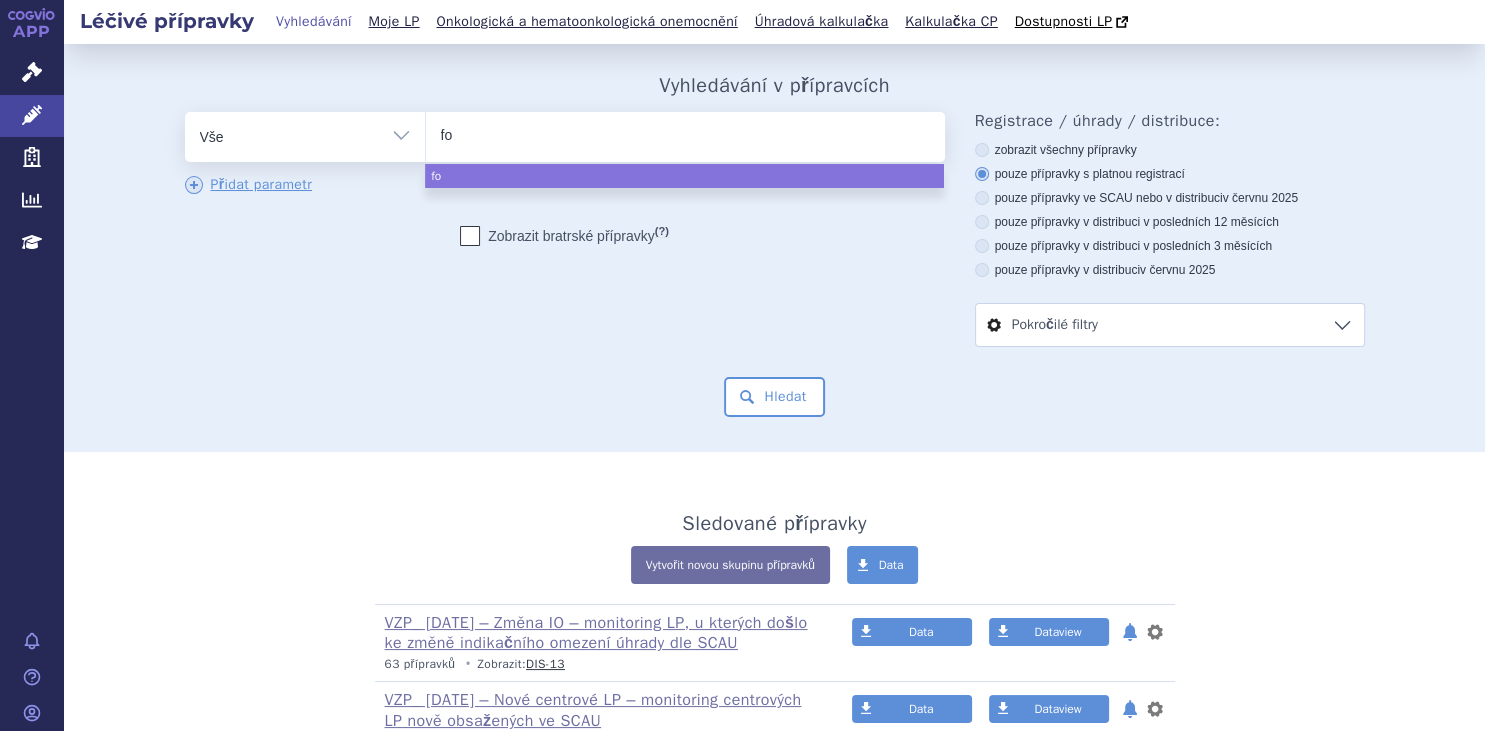 type on "fol" 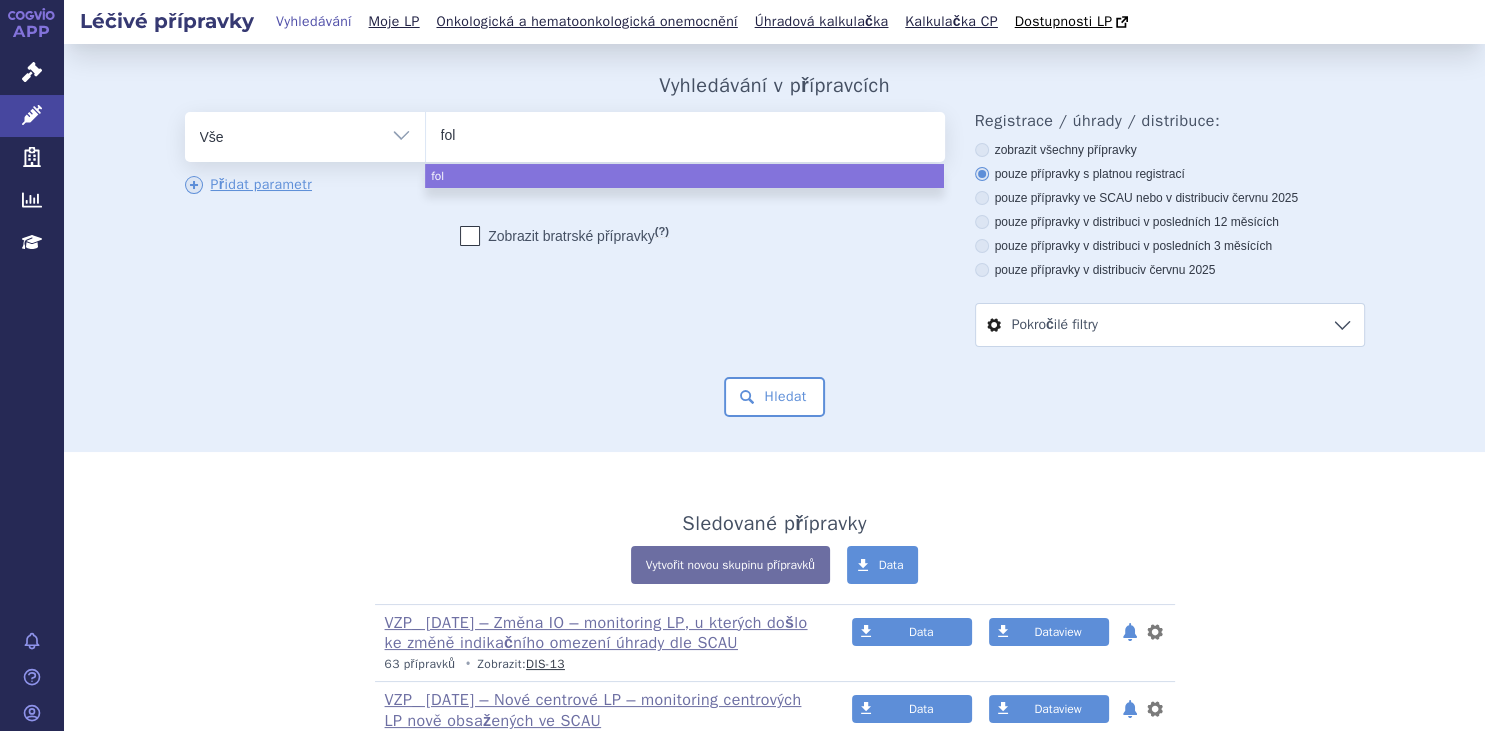 type on "foli" 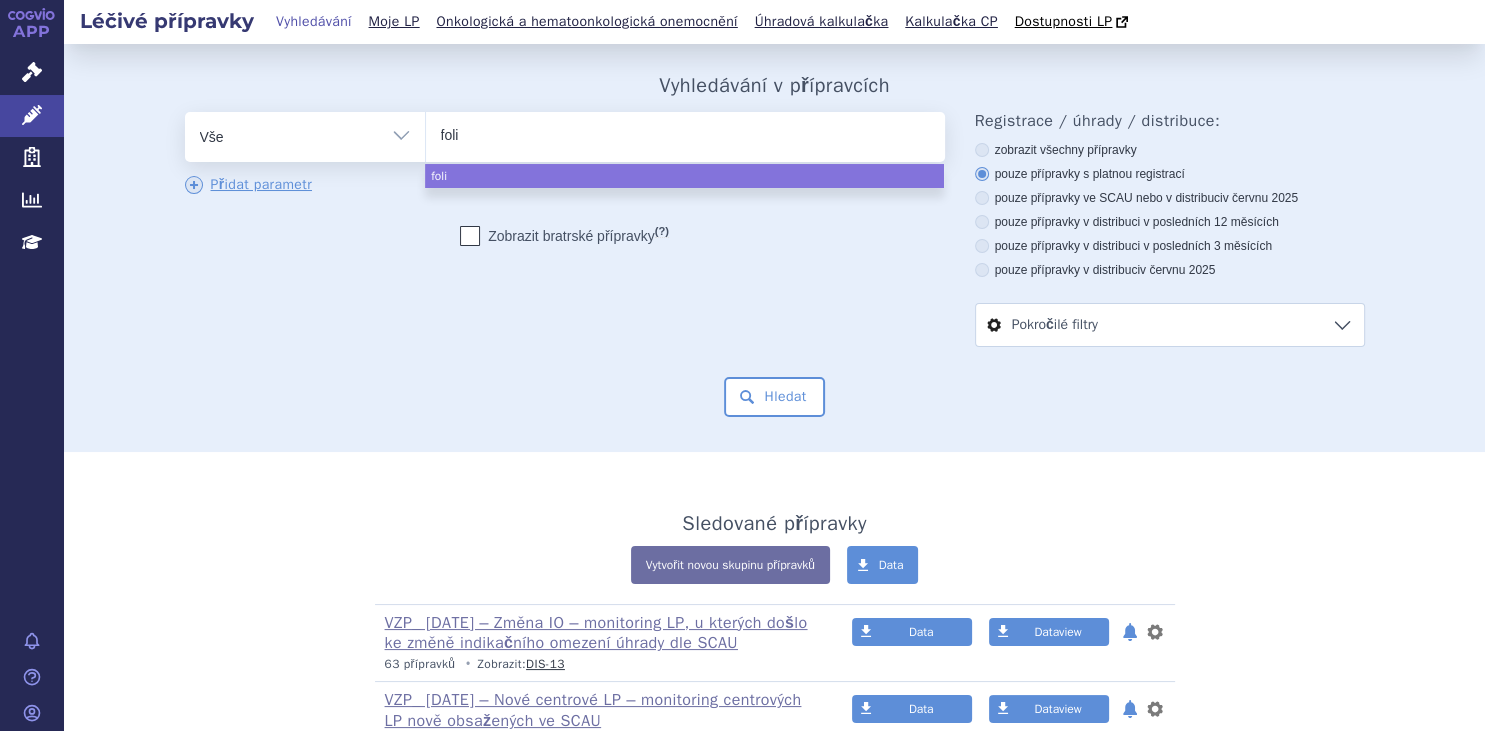 type on "folin" 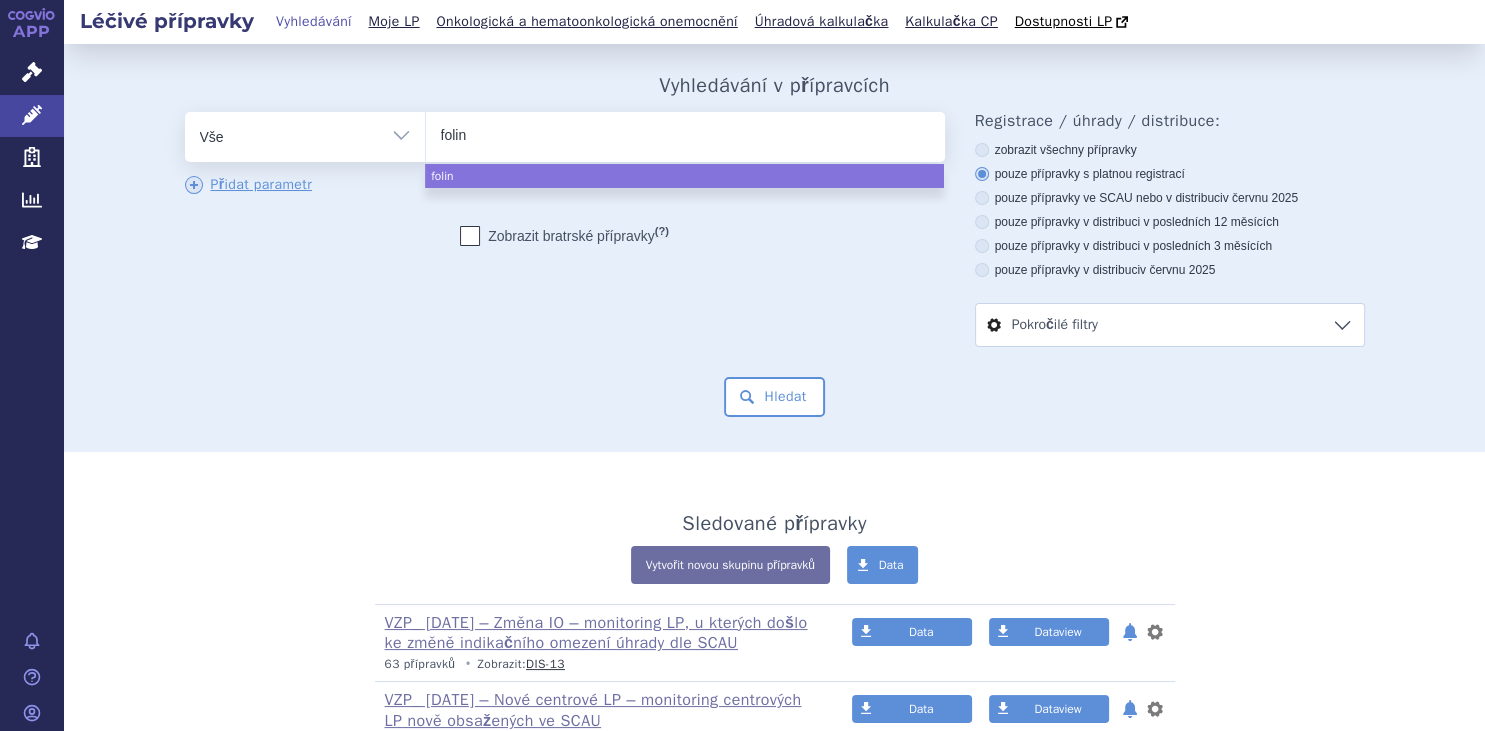 type on "folini" 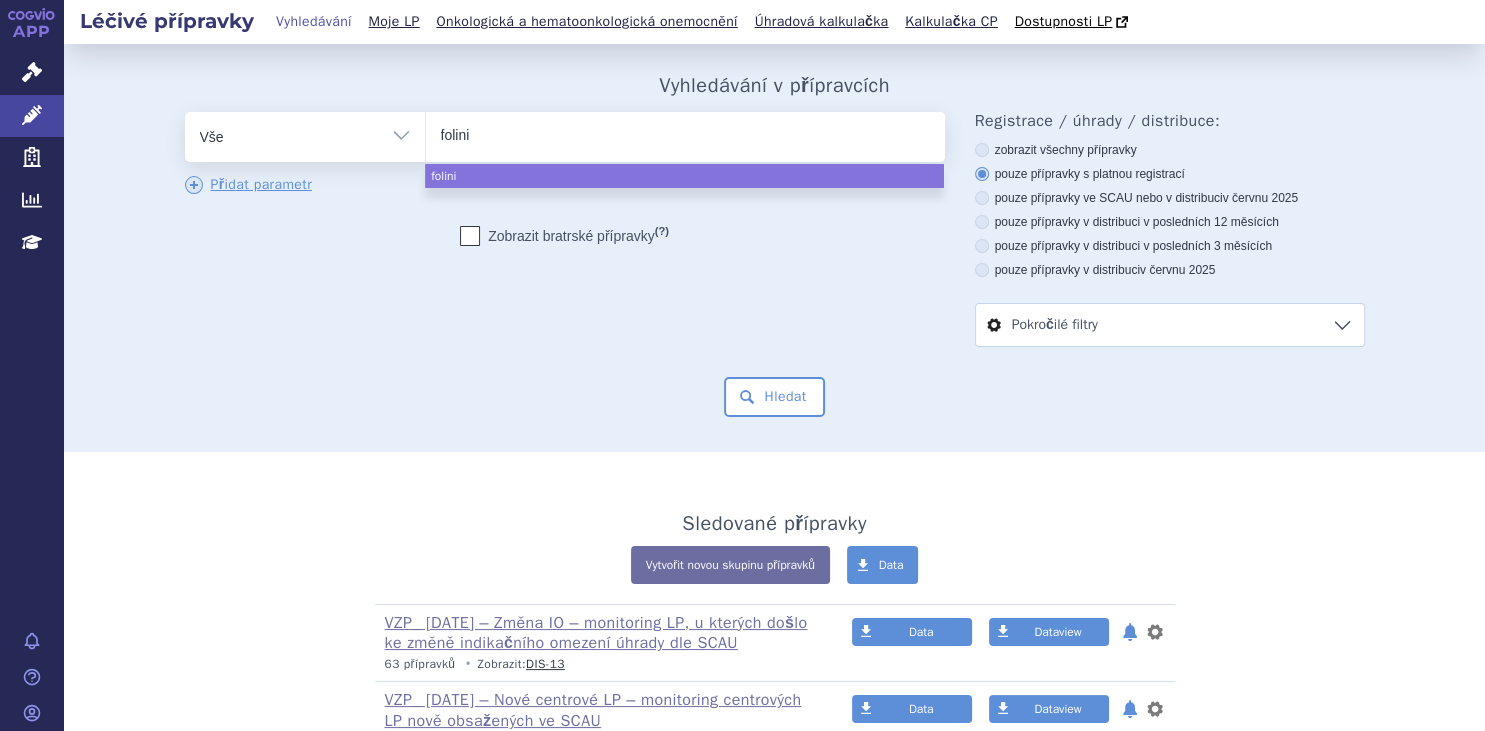 type on "folinic" 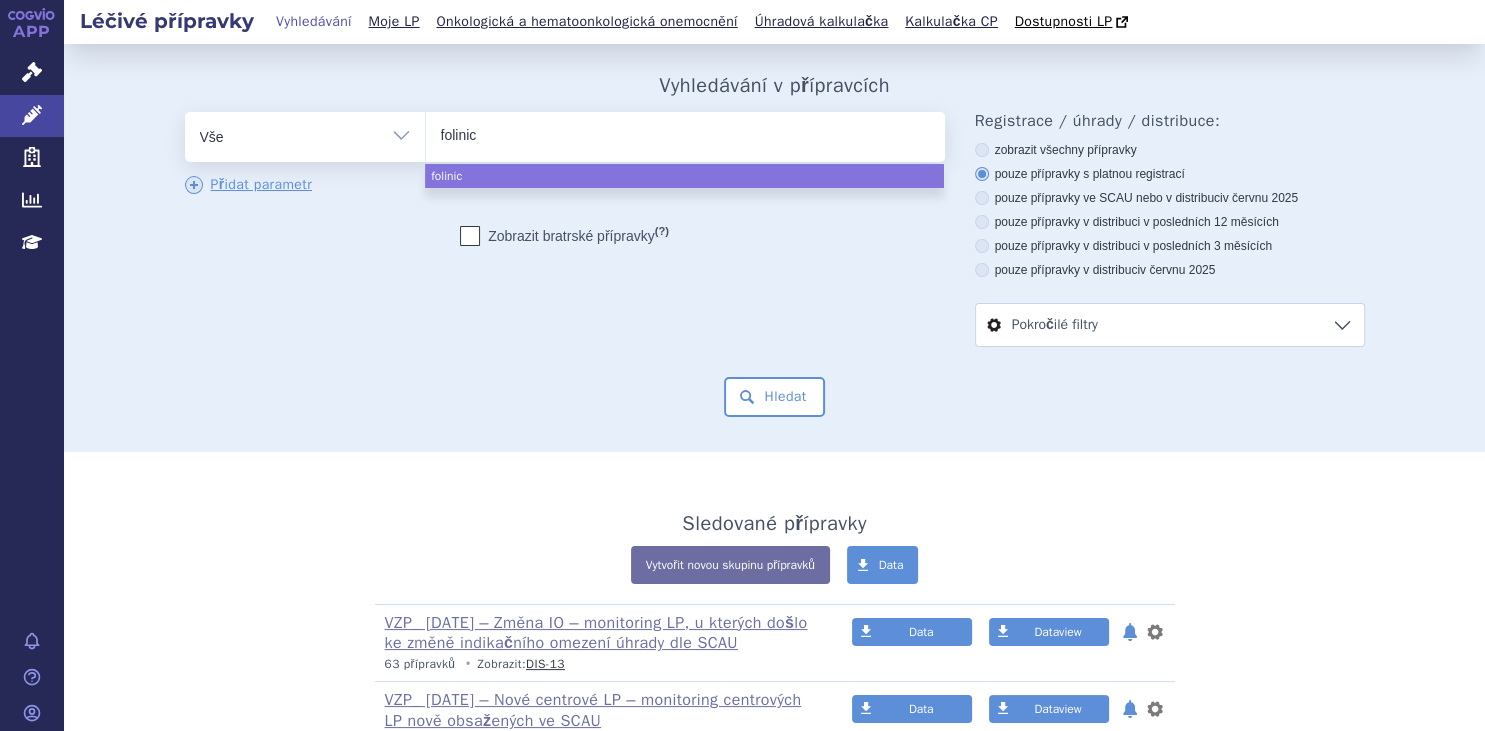 type on "folinic" 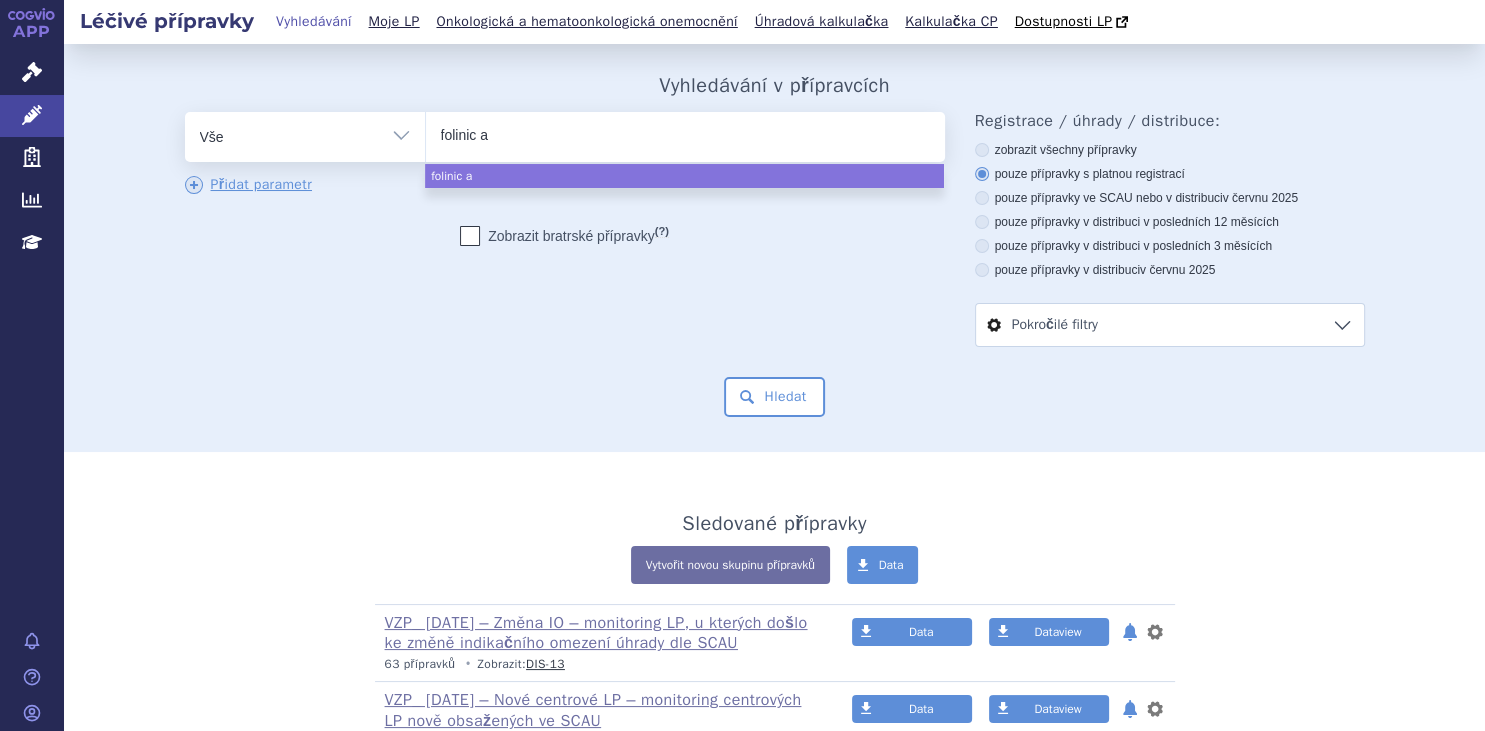 type on "folinic ac" 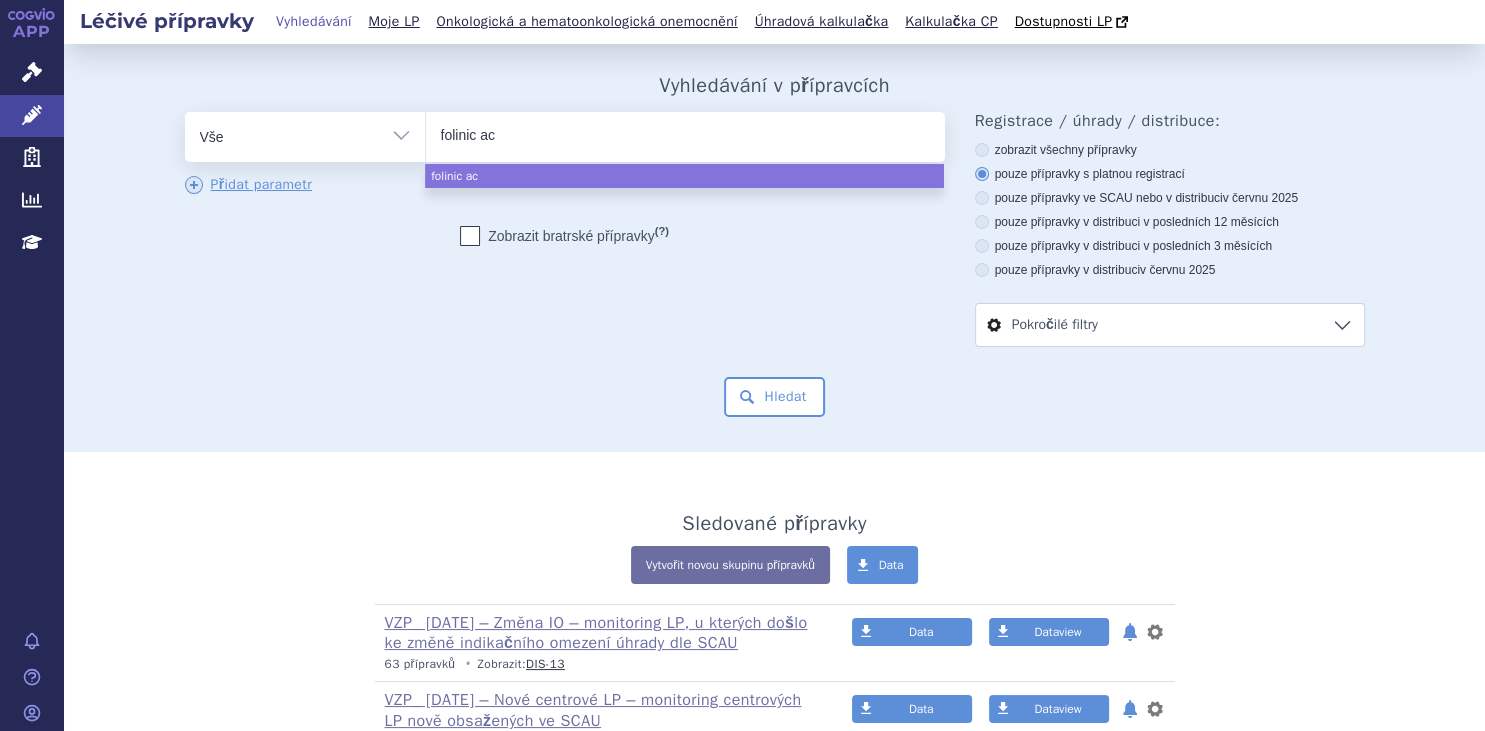 type on "folinic aci" 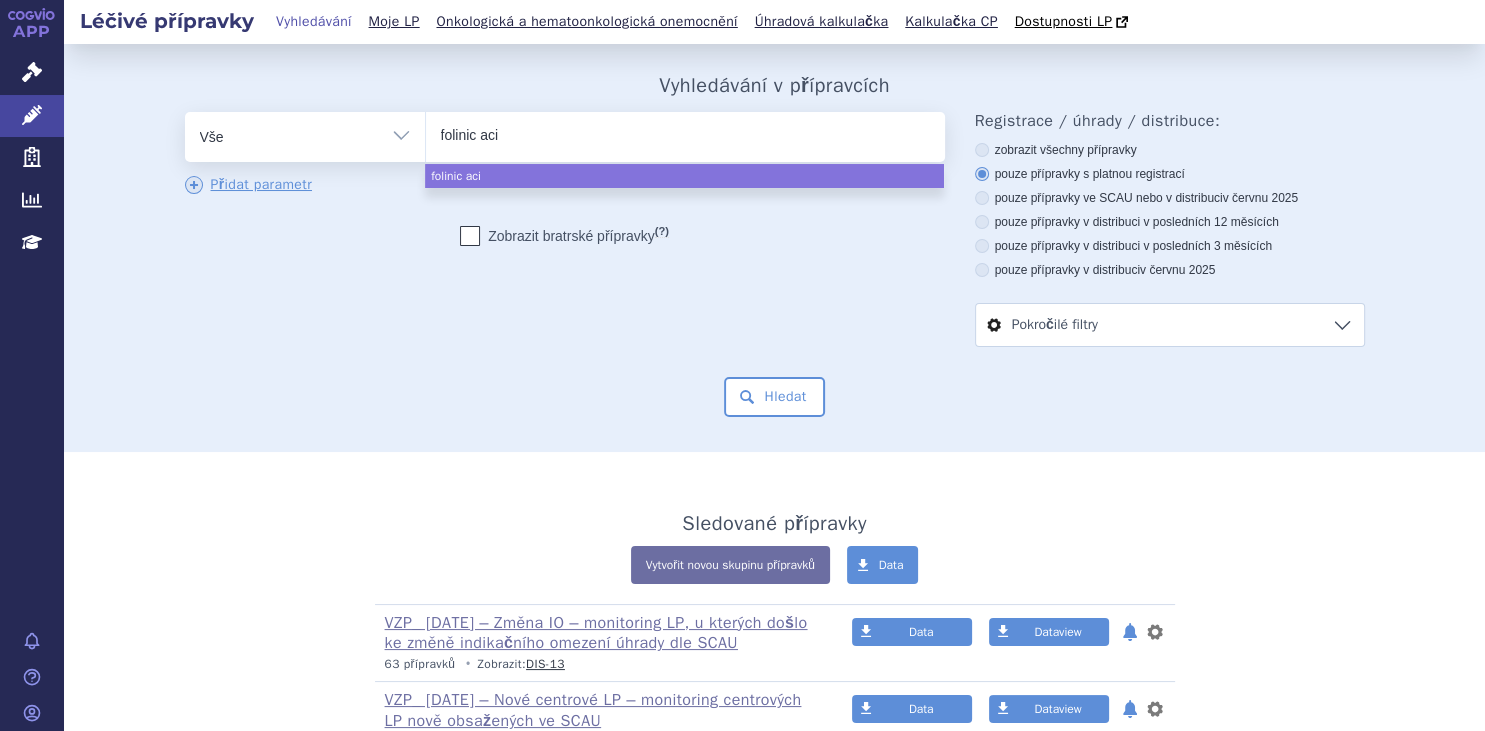 type on "folinic acid" 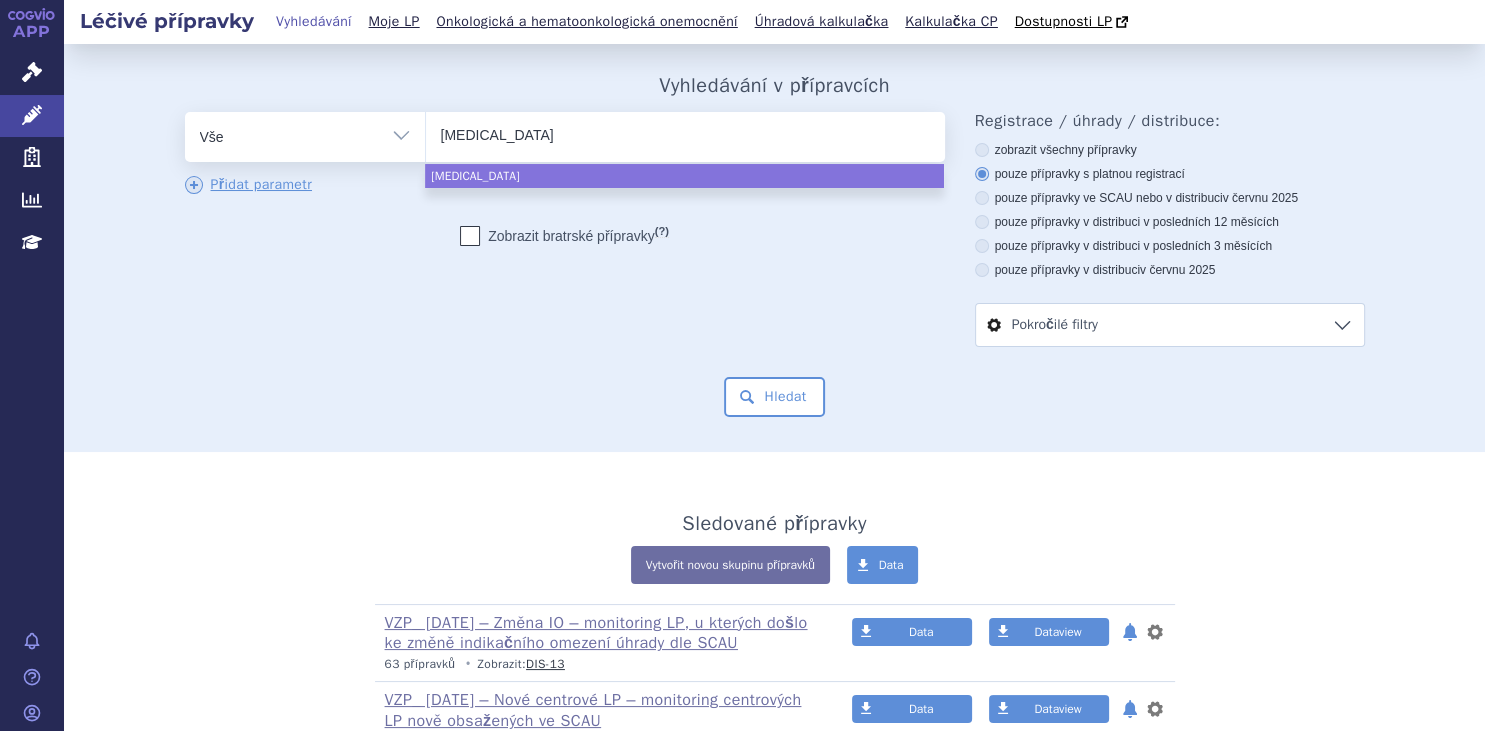 select on "folinic acid" 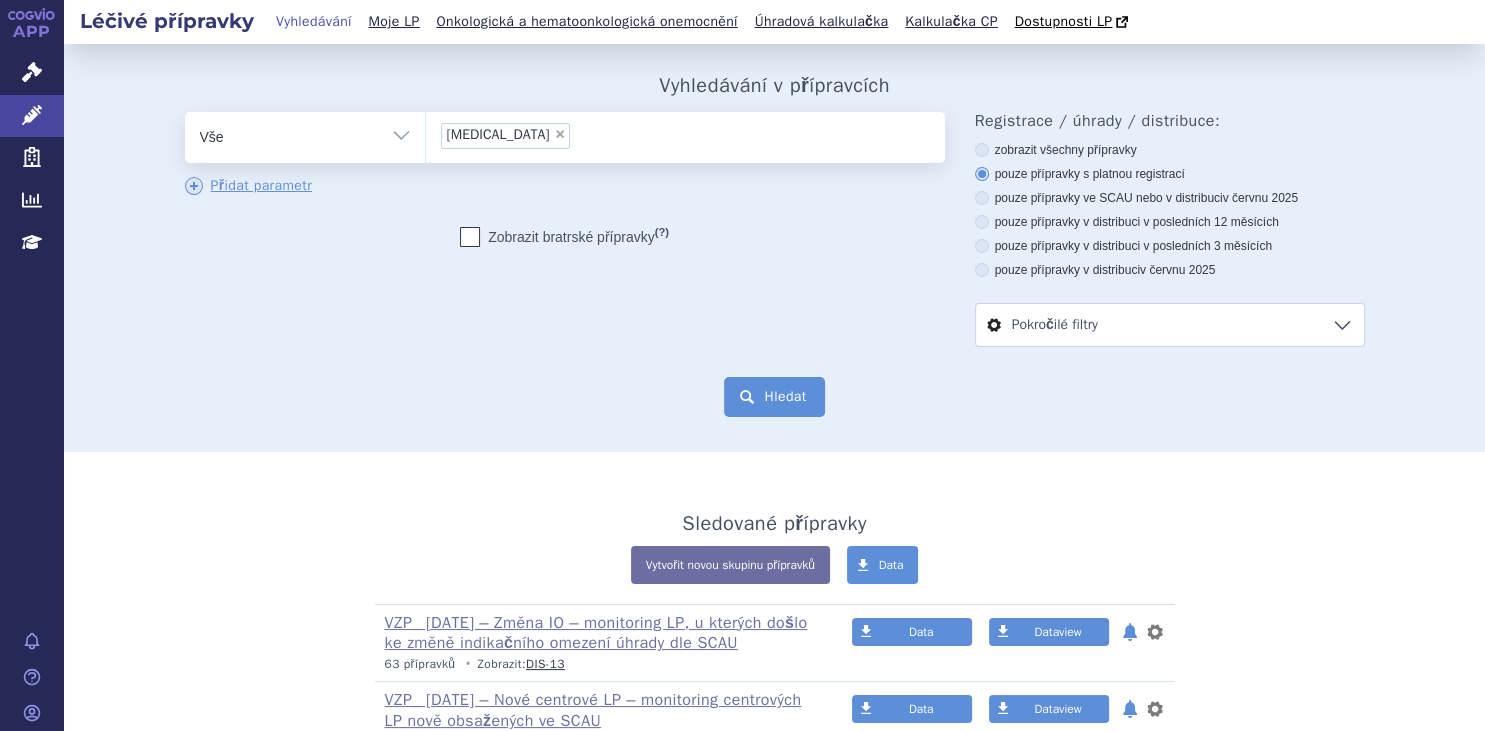 click on "Hledat" 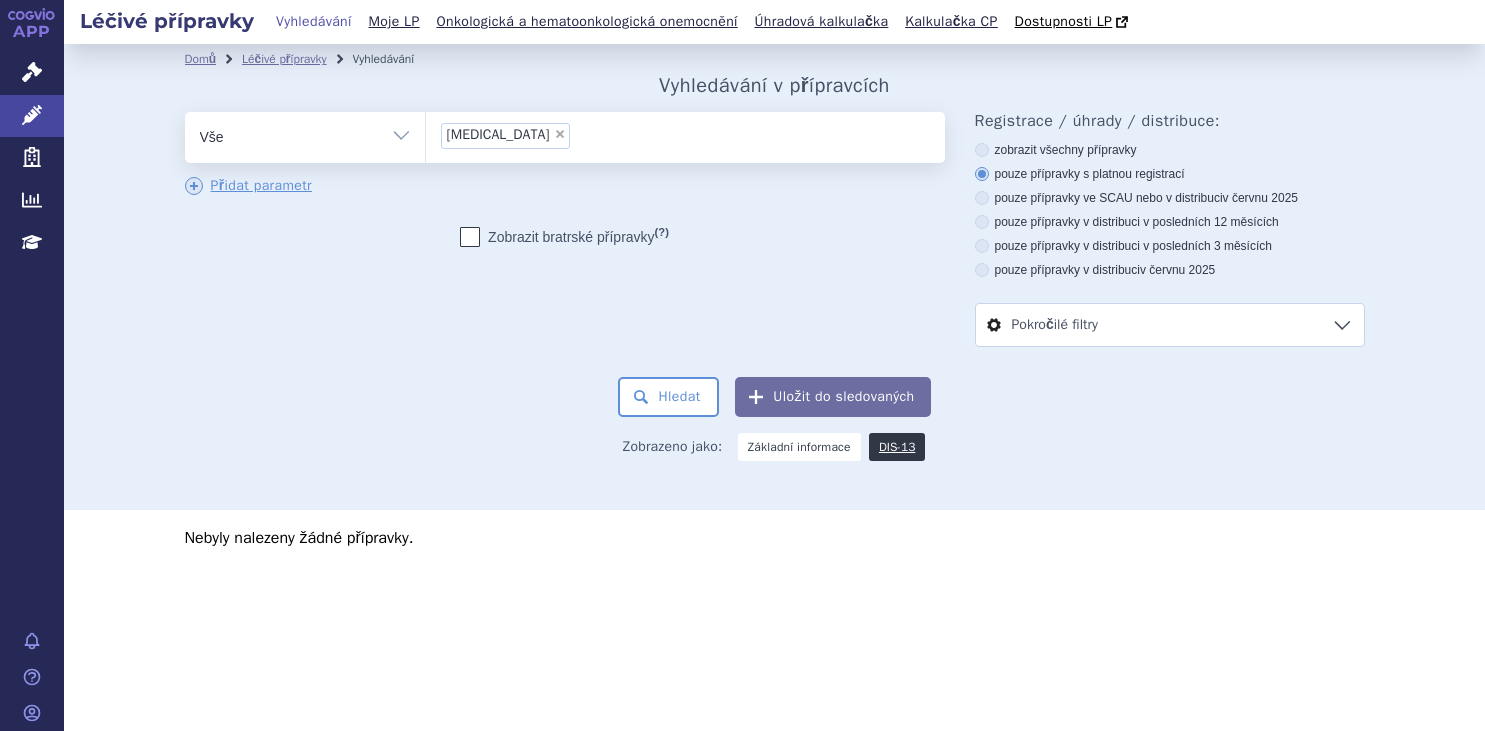 scroll, scrollTop: 0, scrollLeft: 0, axis: both 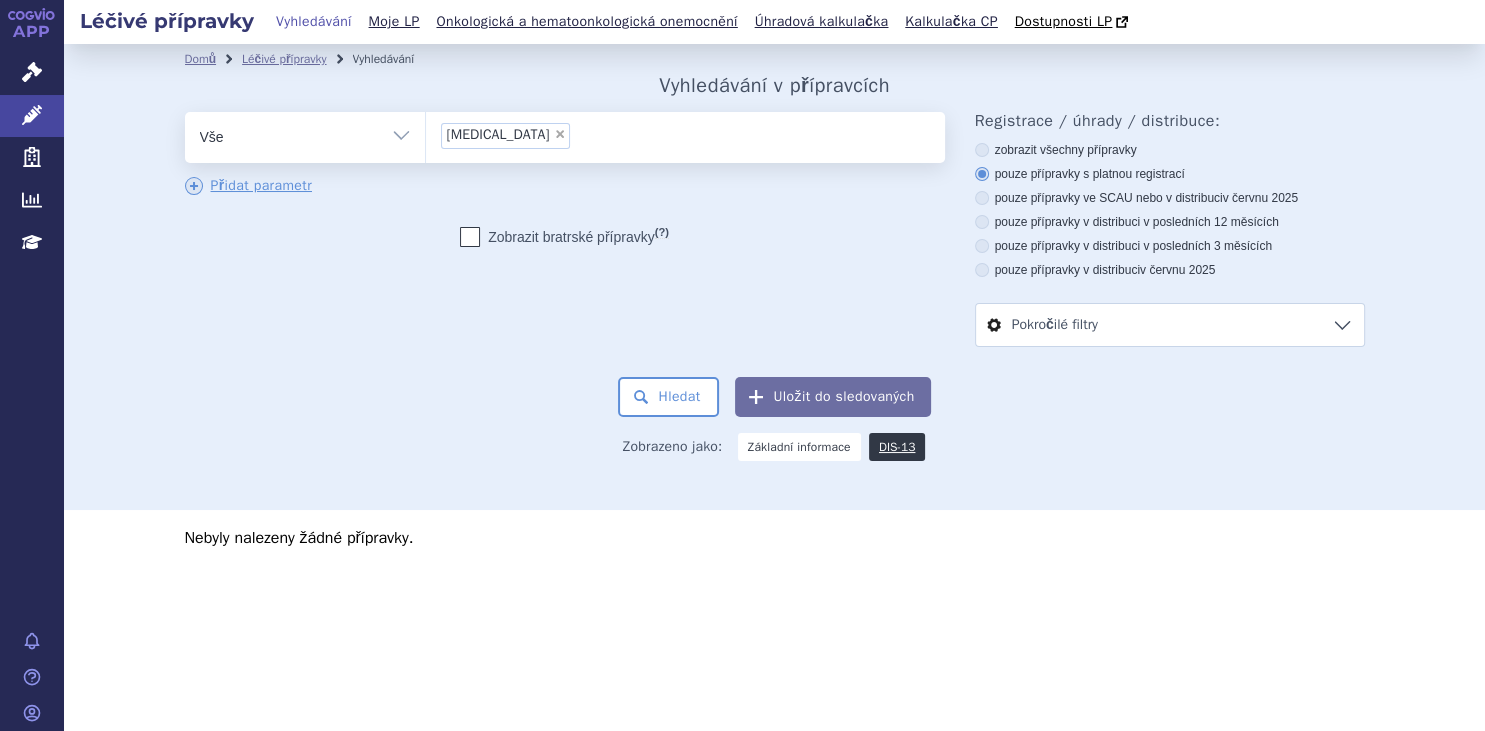 click on "×" at bounding box center (560, 134) 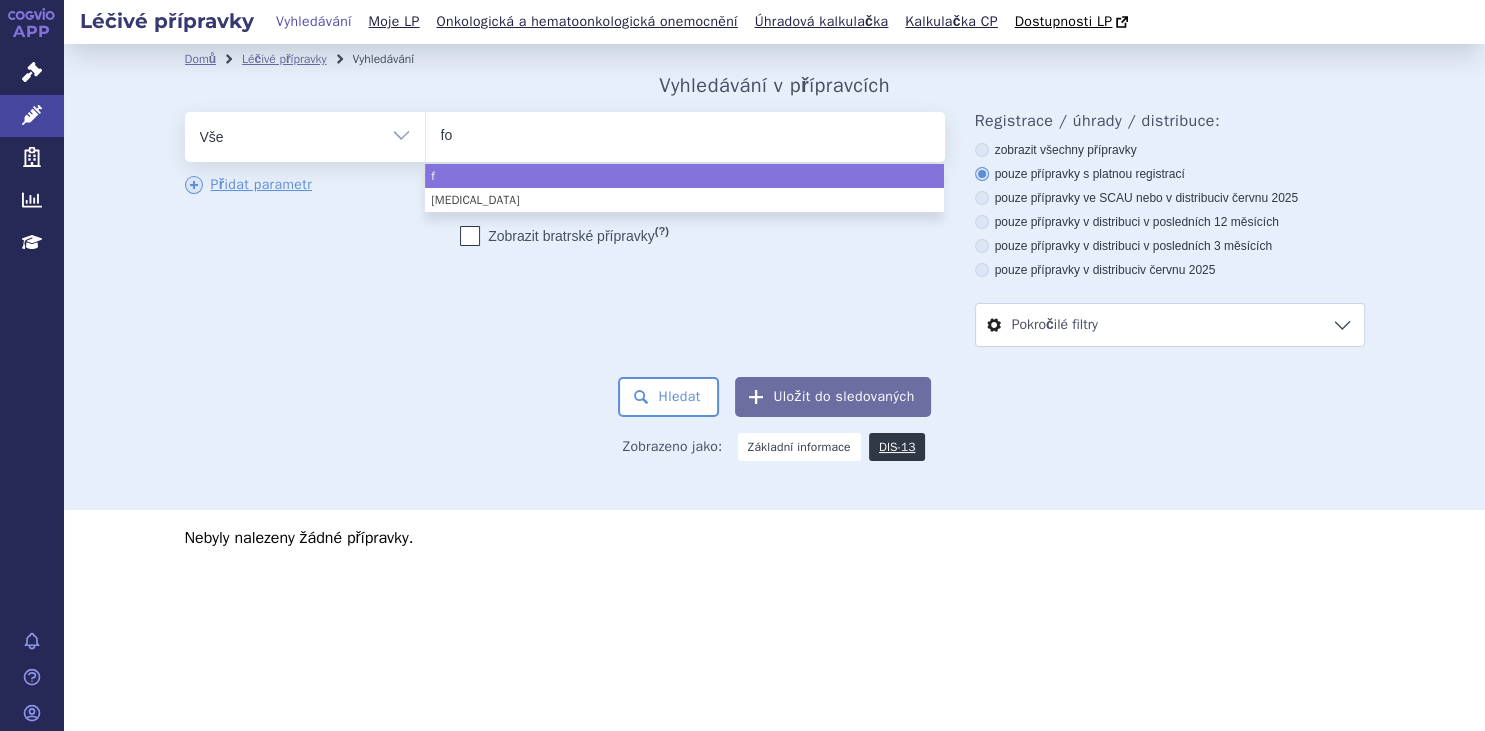 type on "fol" 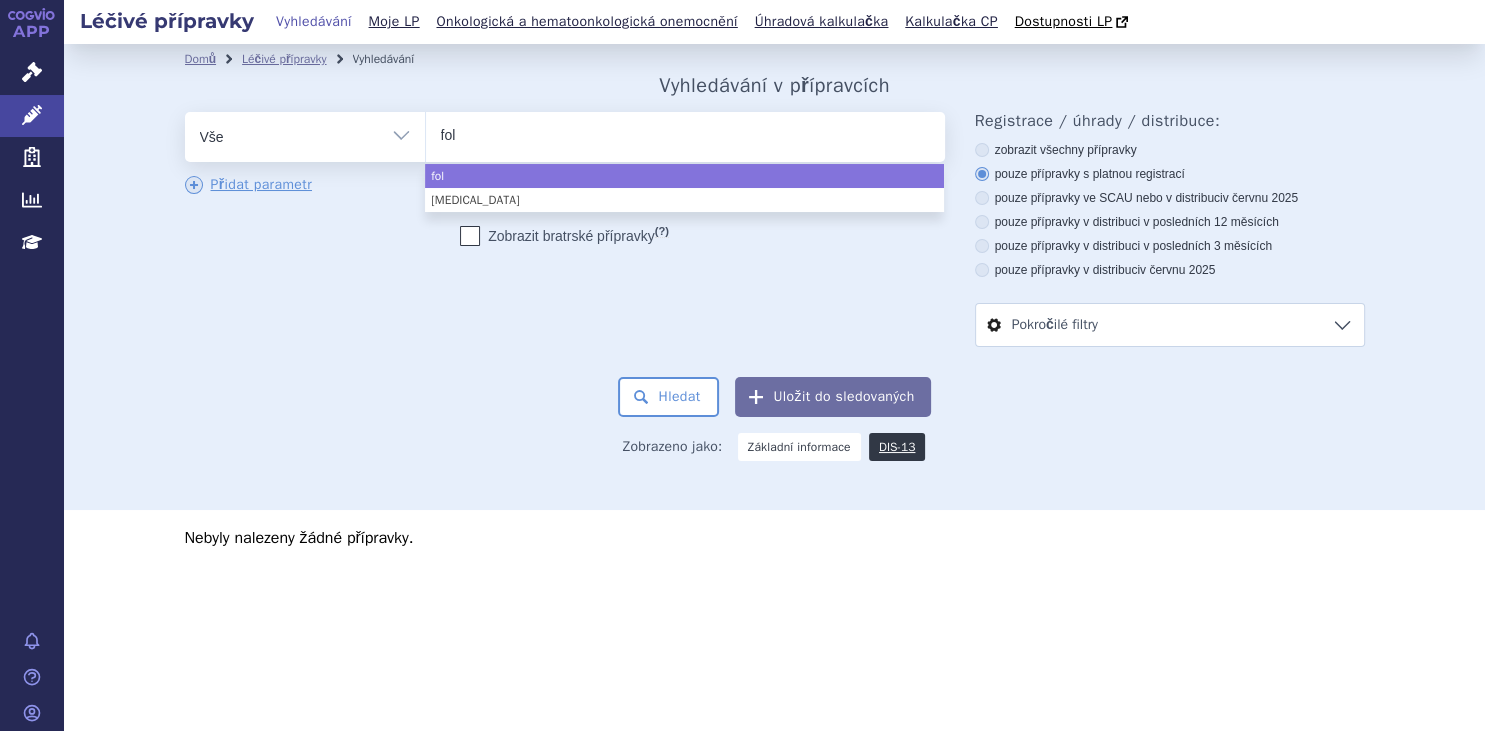 type on "foli" 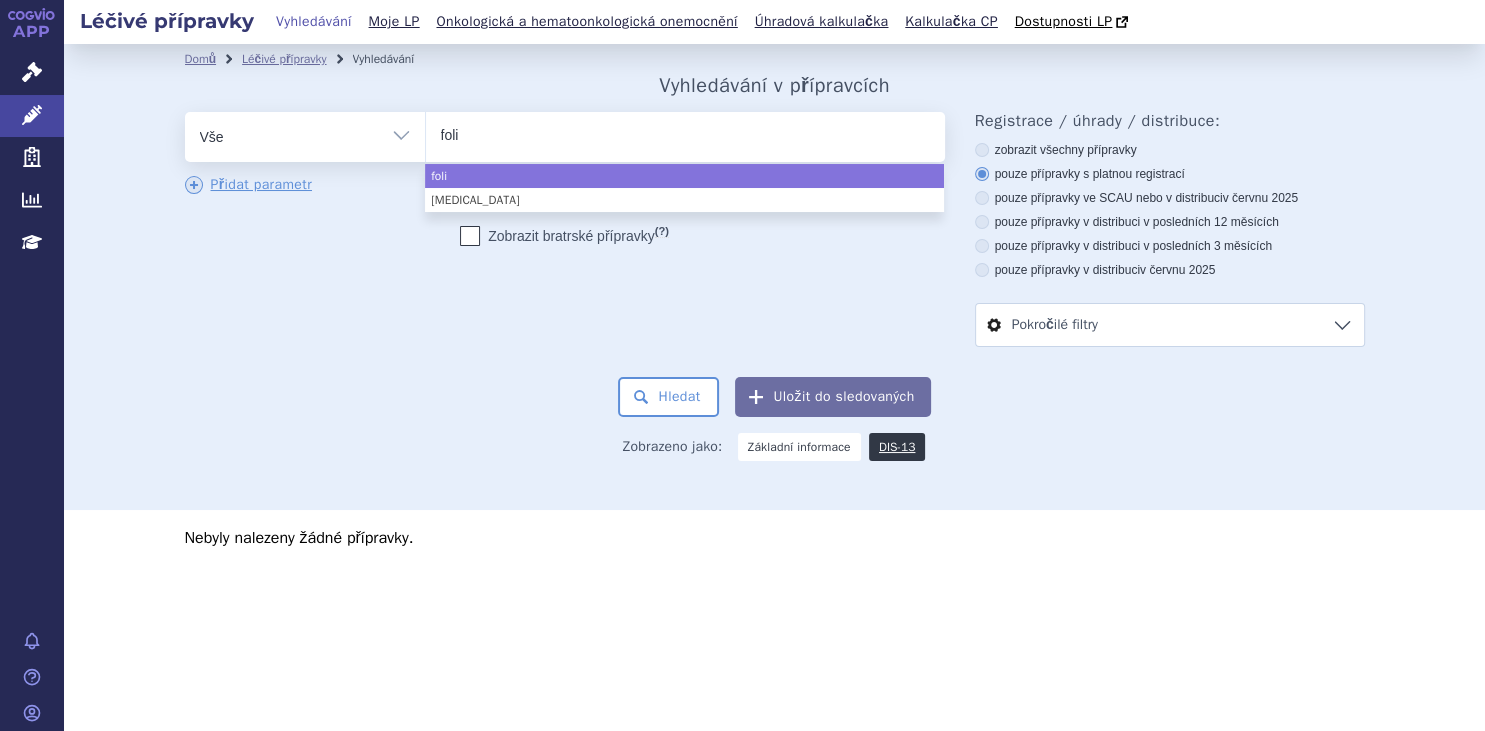 type on "folia" 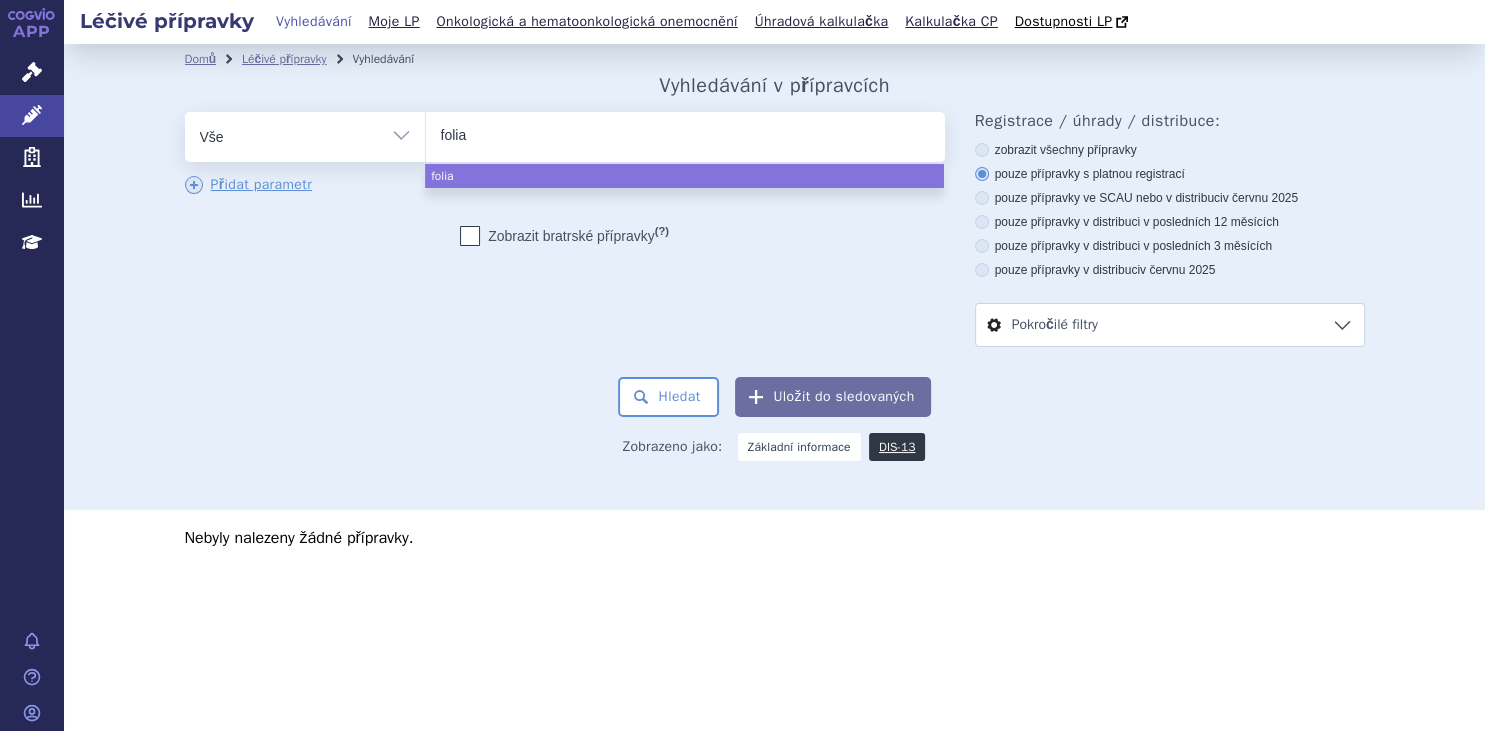 type on "foliat" 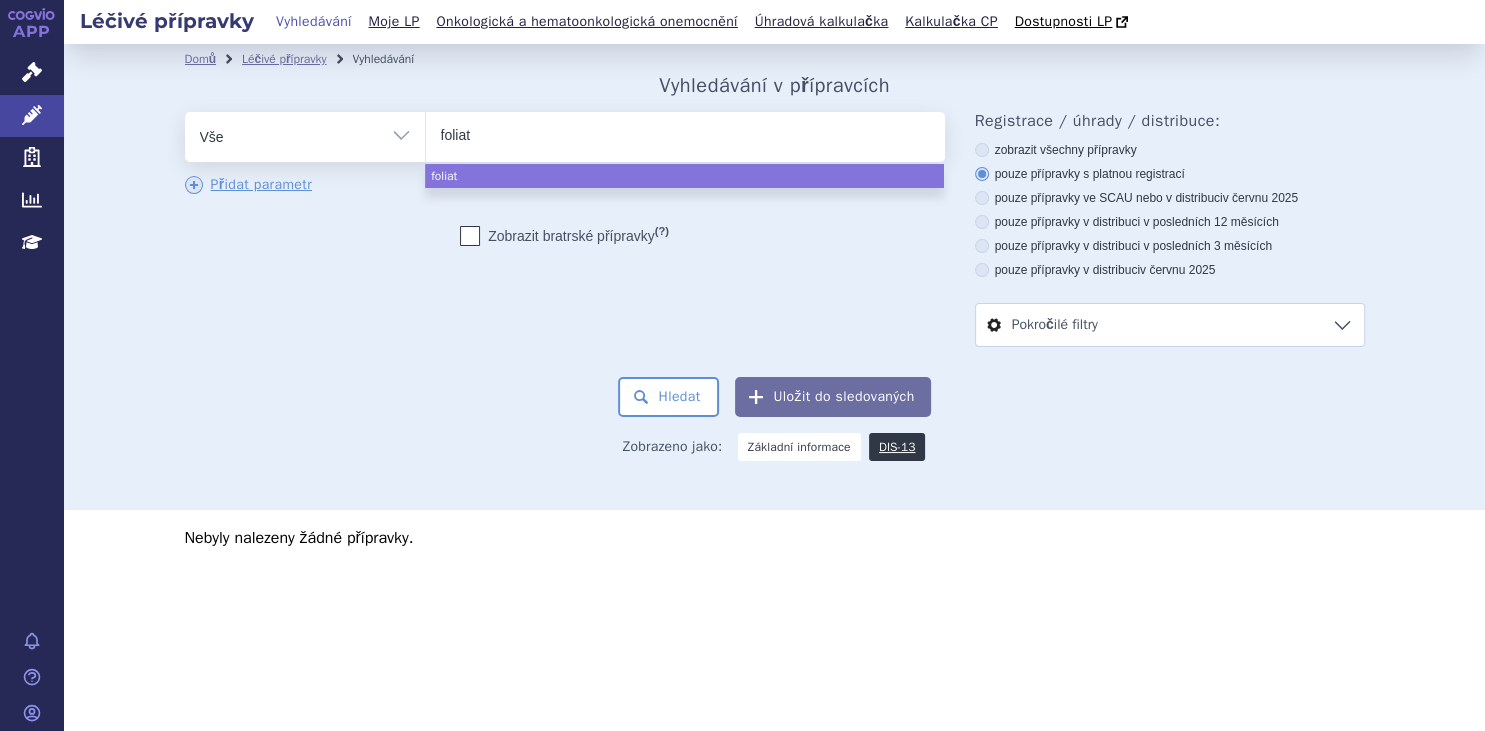 type on "foliate" 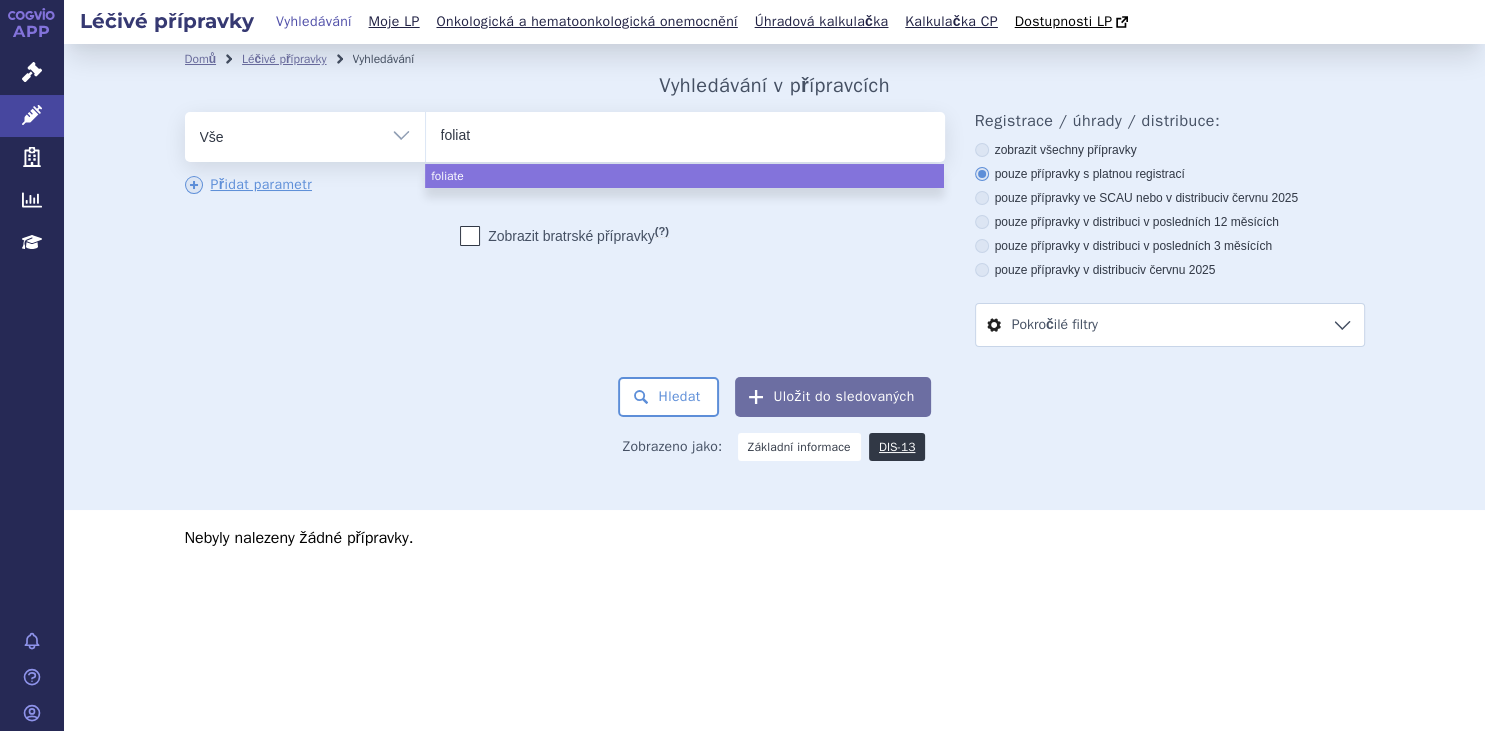 type on "folia" 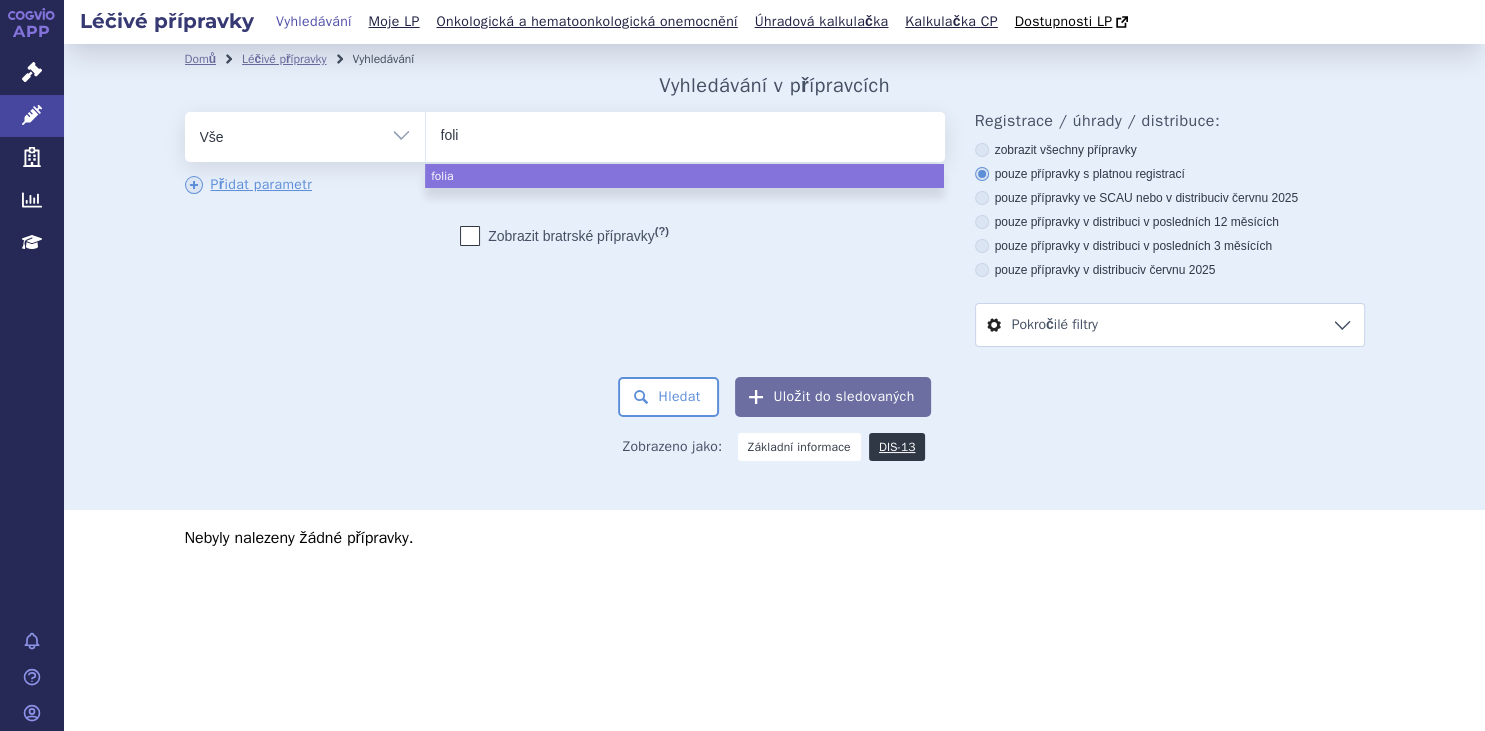 type on "fol" 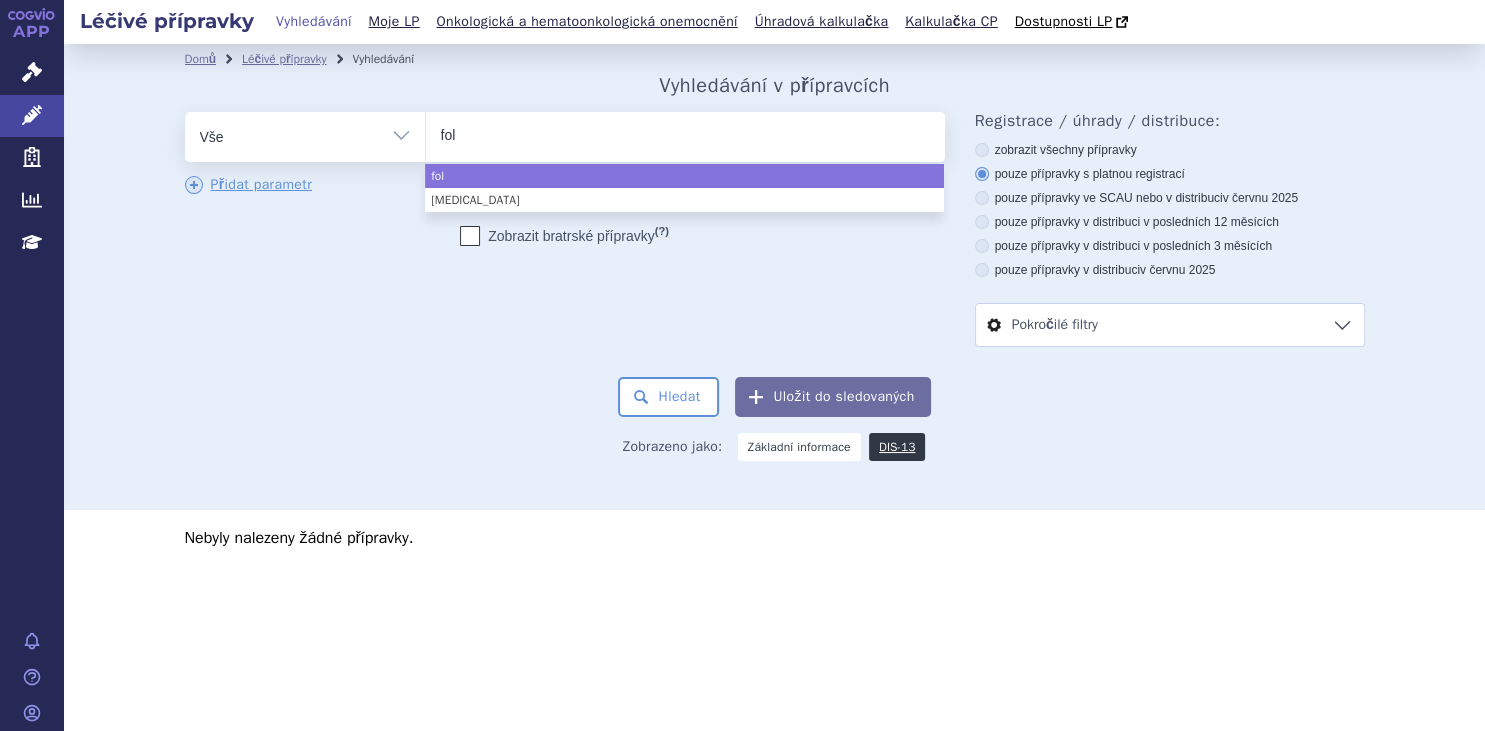 type on "foli" 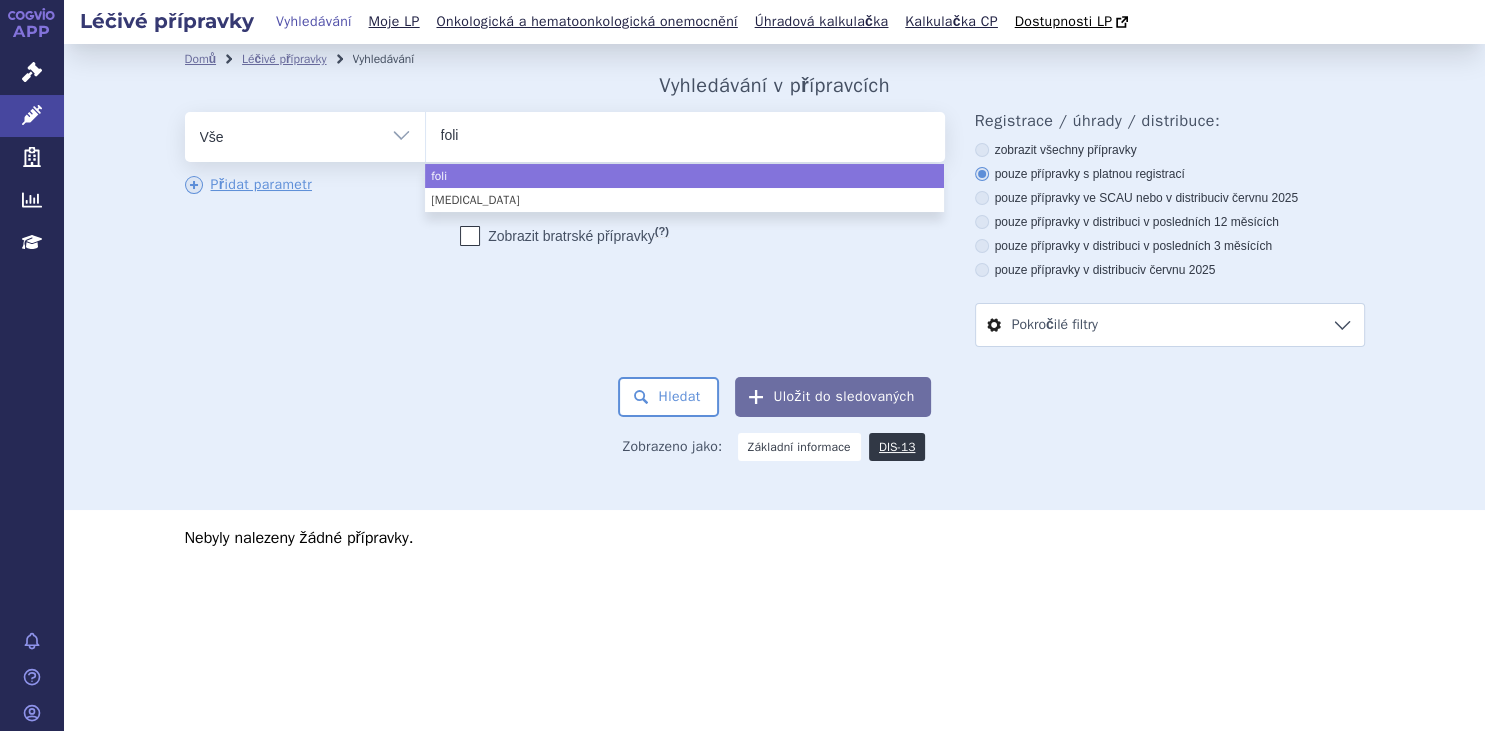 type on "folin" 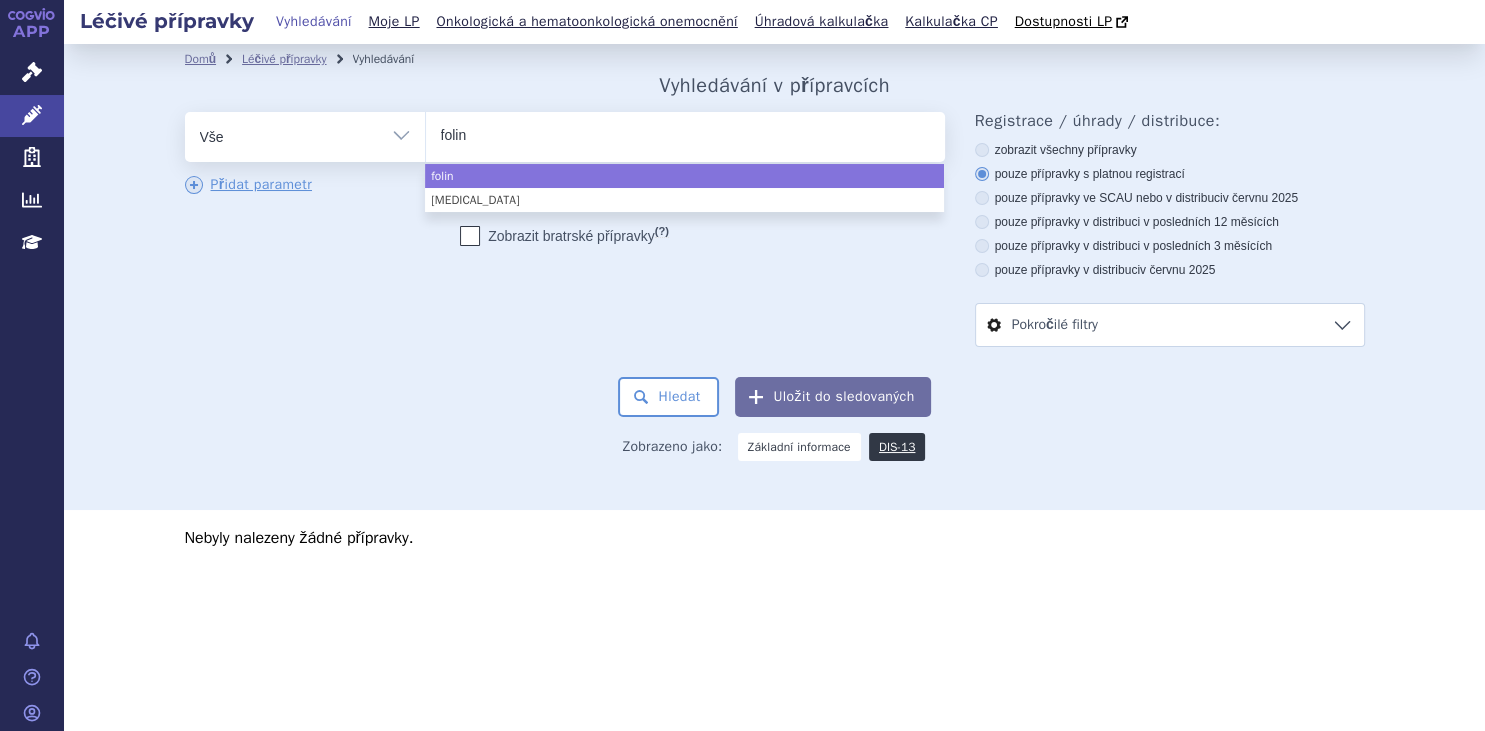 type on "folina" 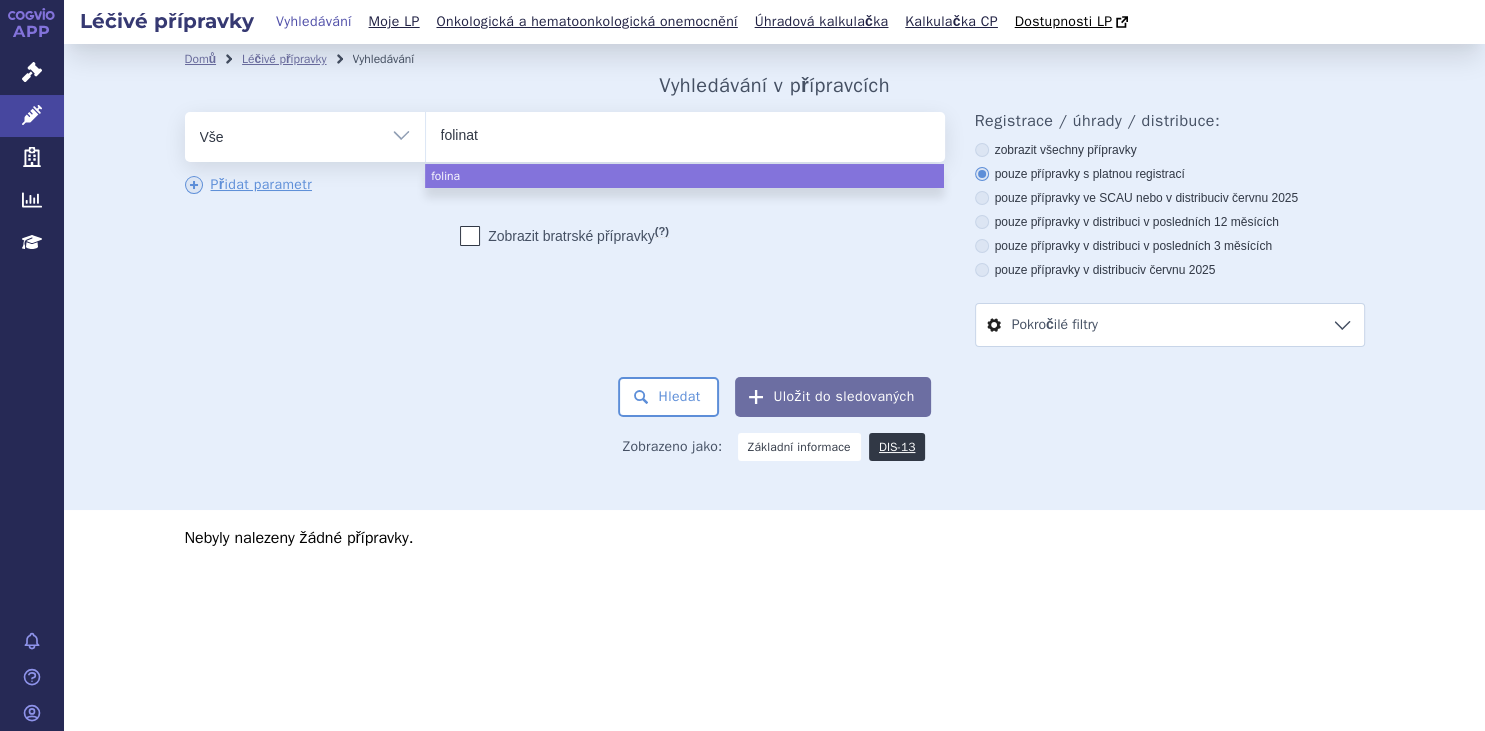 type on "folinate" 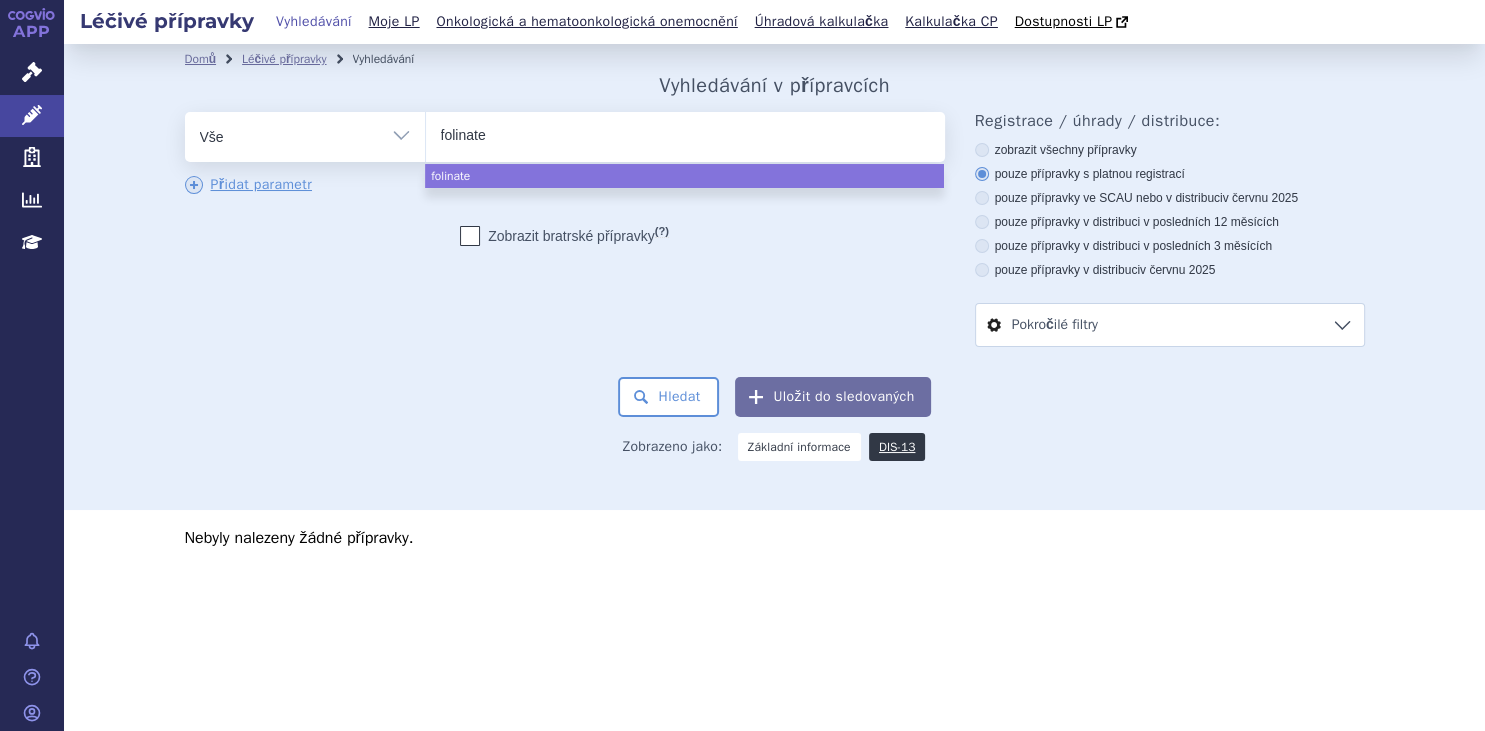 select on "folinate" 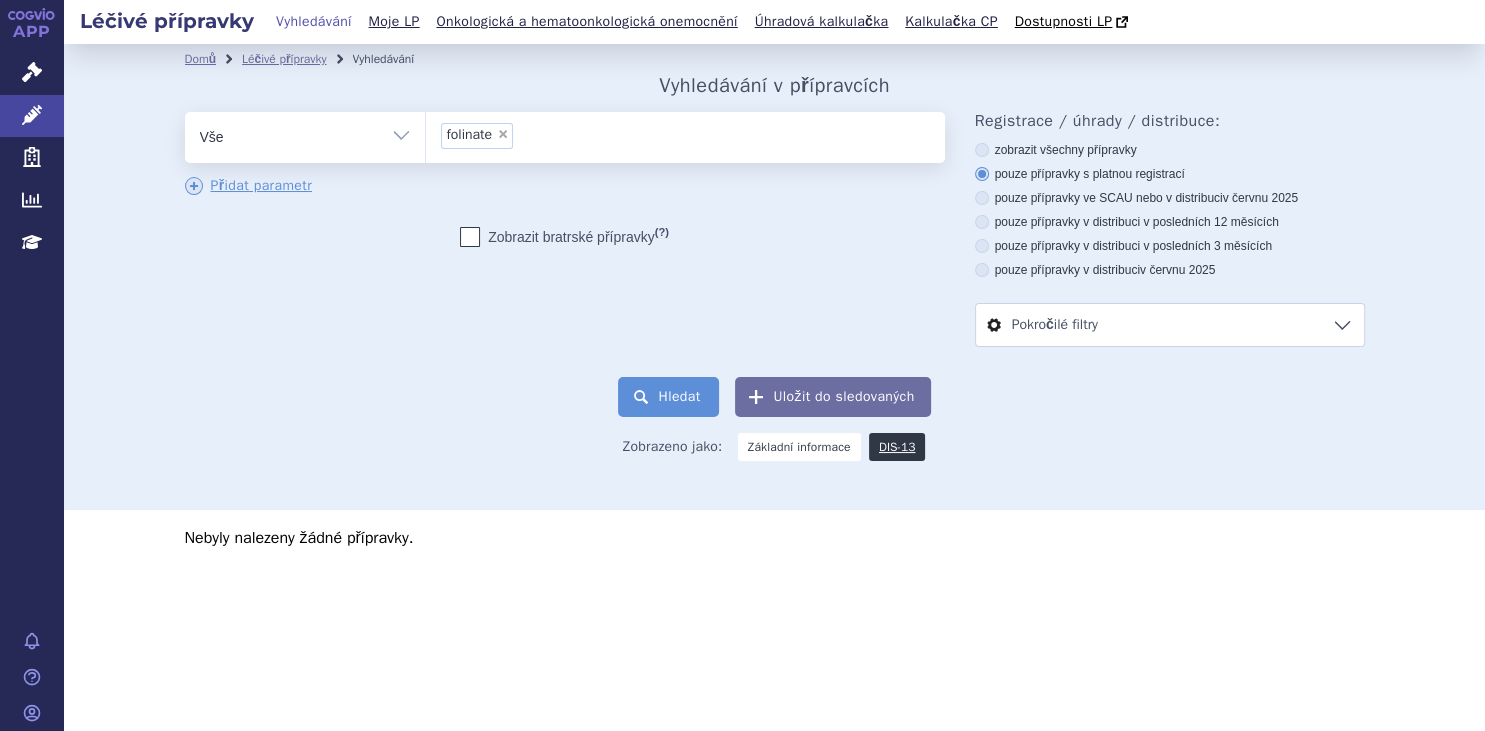 click on "Hledat" at bounding box center (668, 397) 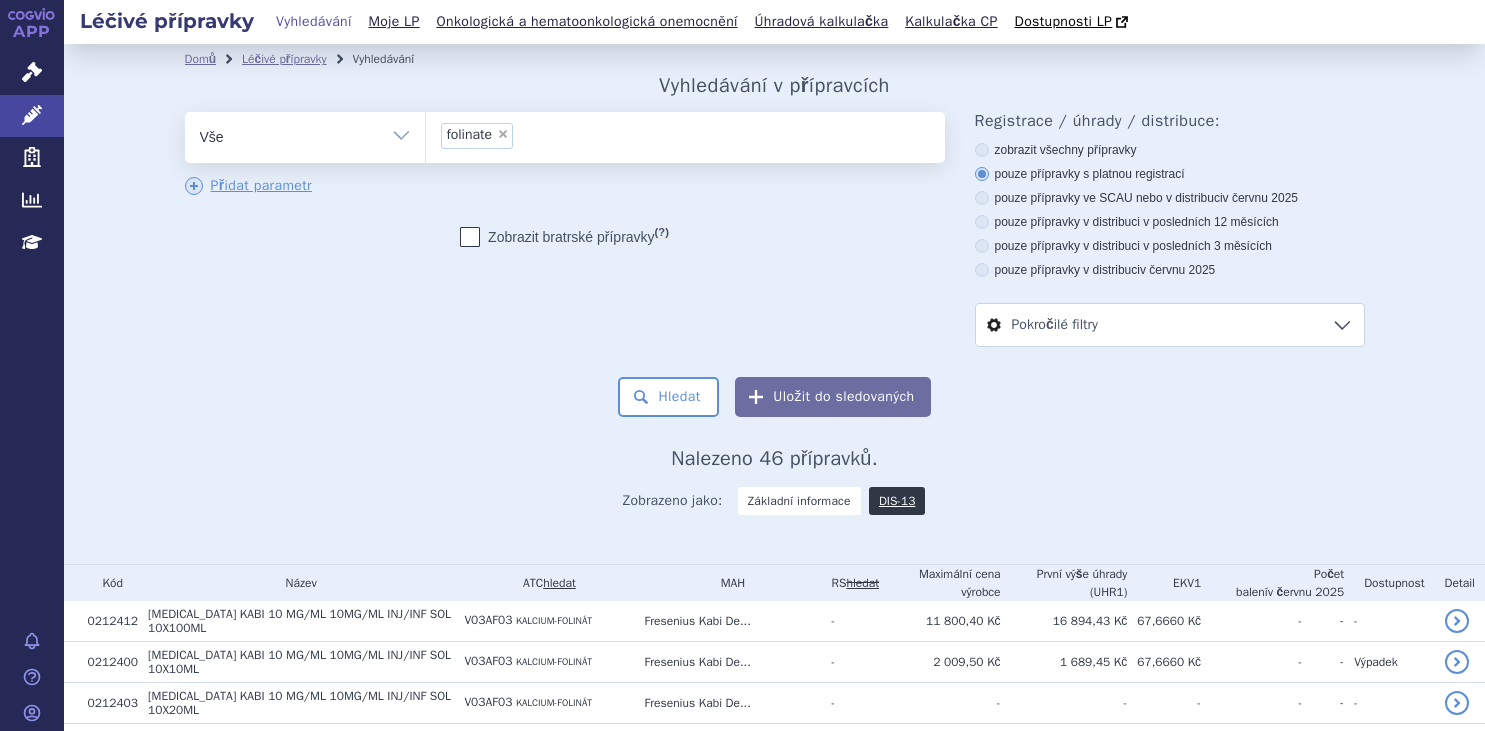 scroll, scrollTop: 0, scrollLeft: 0, axis: both 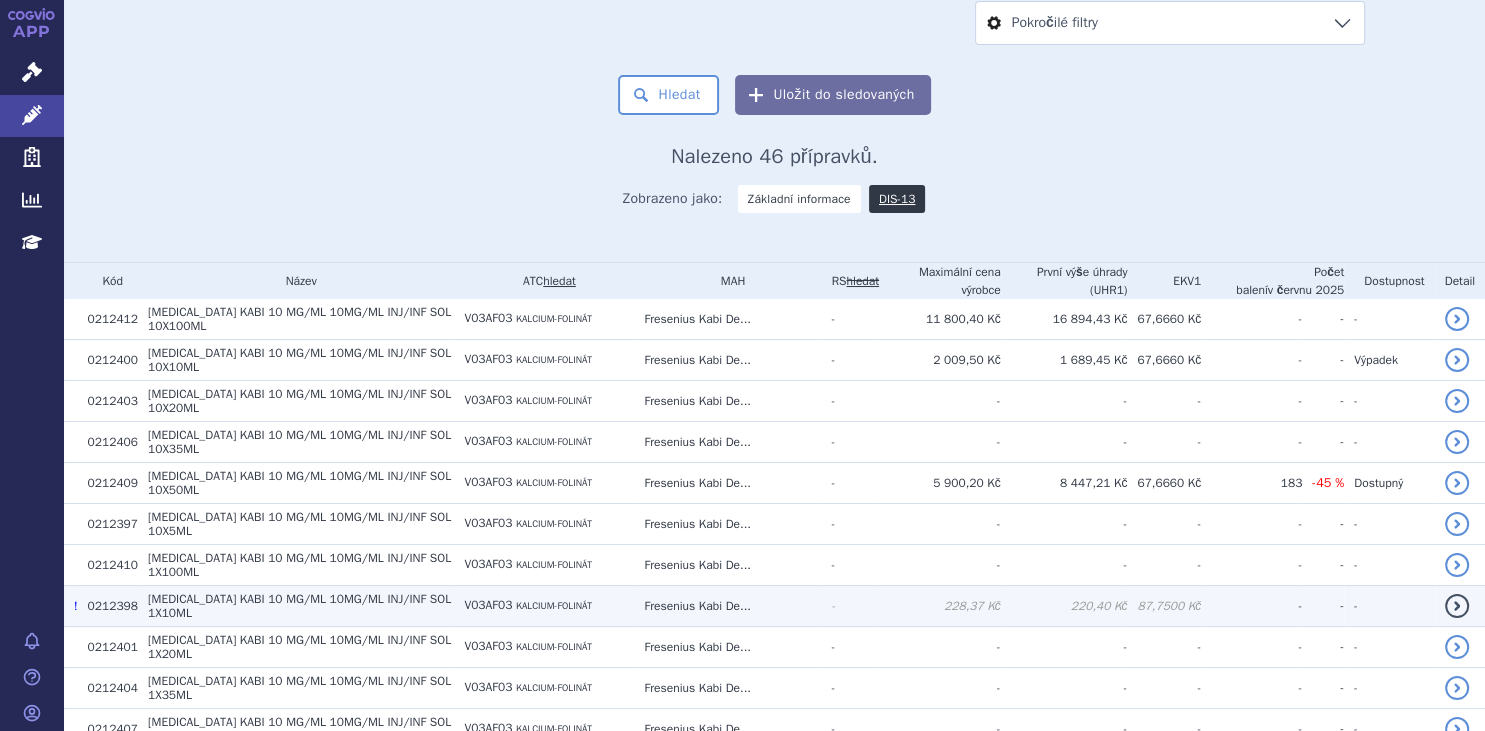 click on "[MEDICAL_DATA] KABI 10 MG/ML" at bounding box center [237, 599] 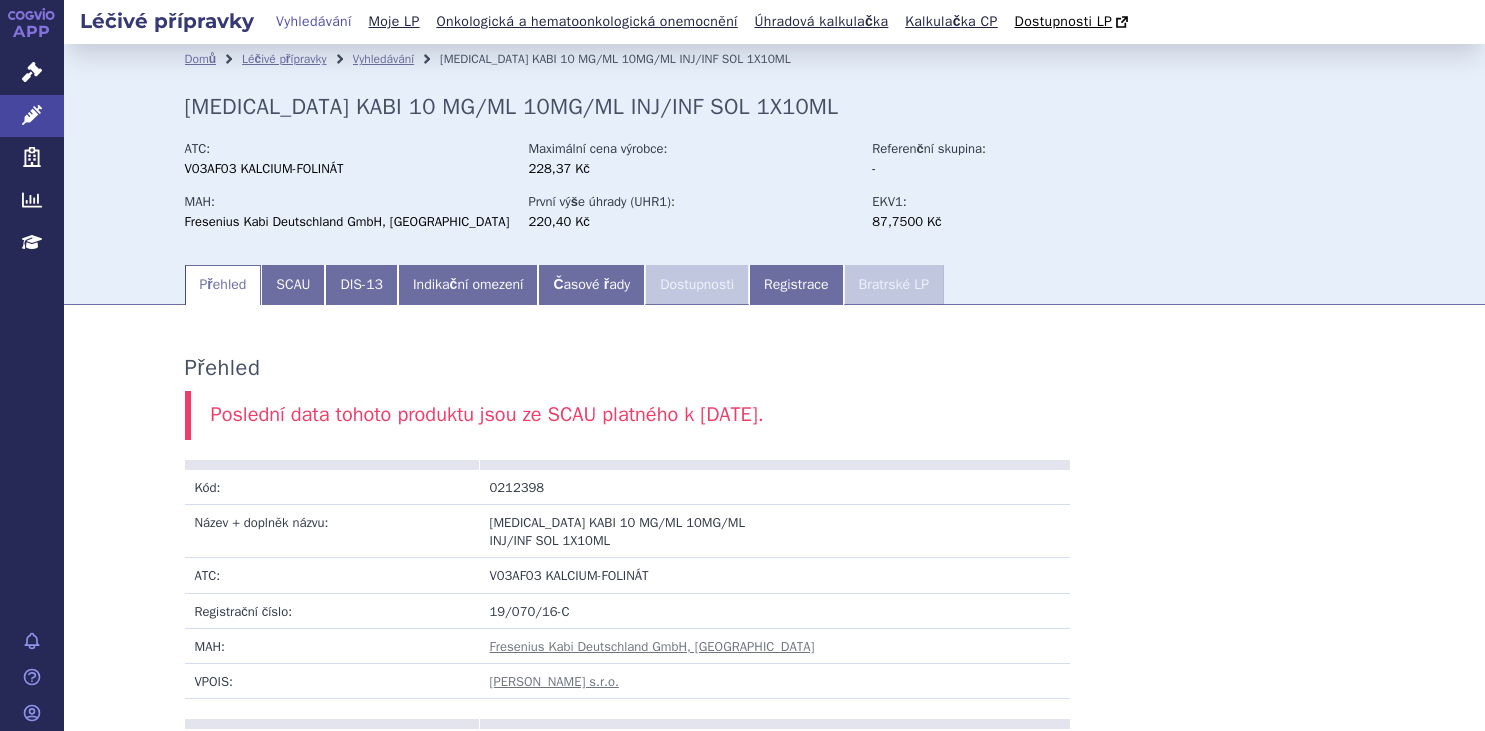 scroll, scrollTop: 0, scrollLeft: 0, axis: both 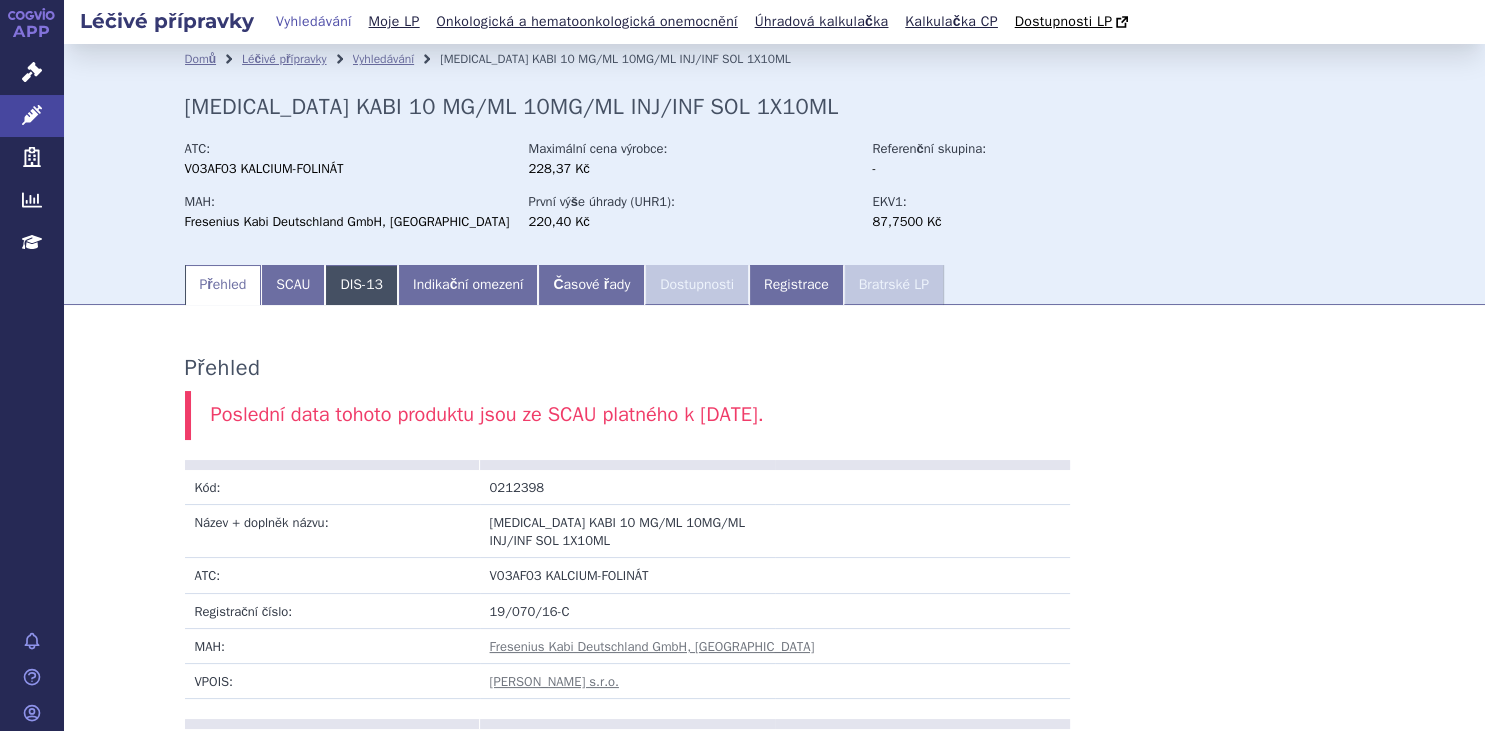 click on "DIS-13" at bounding box center [361, 285] 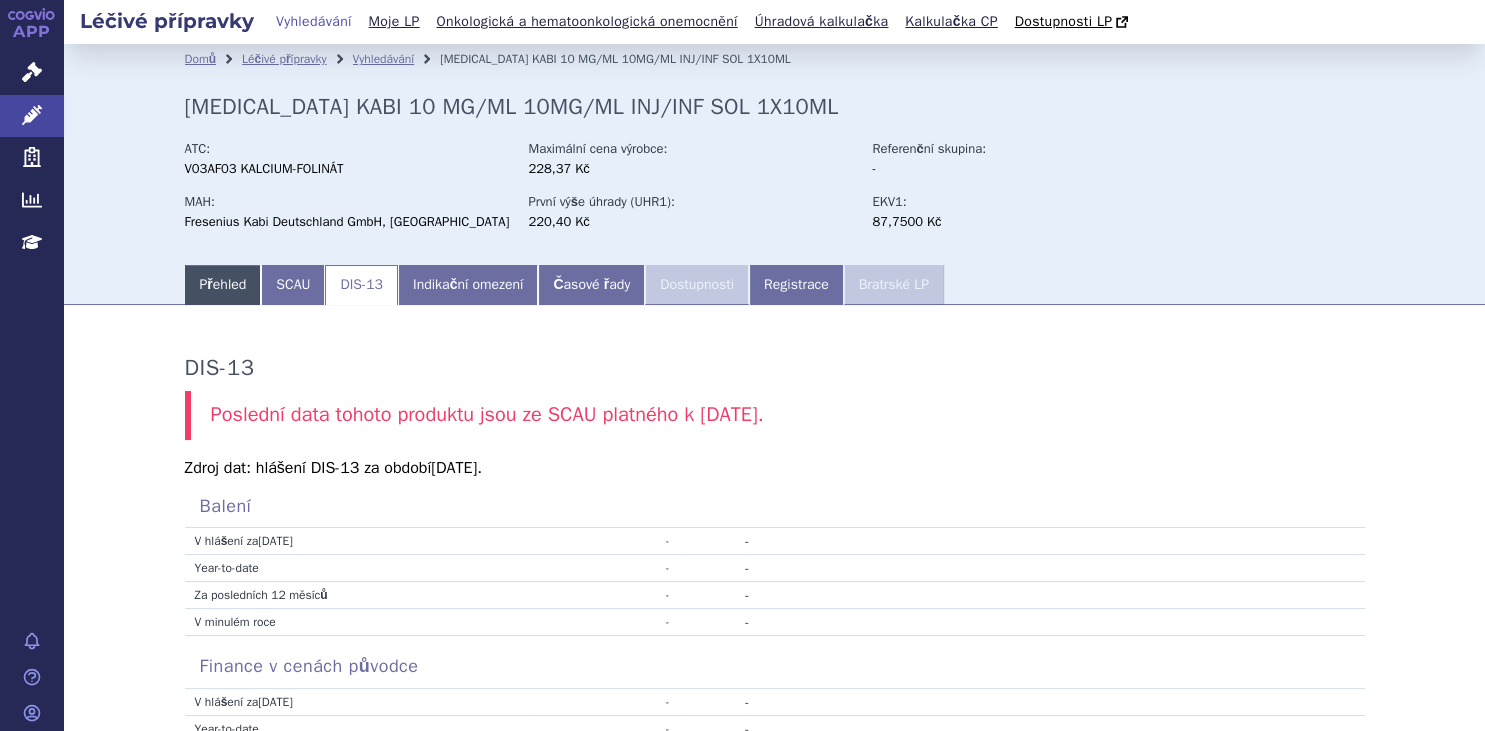 click on "Přehled" at bounding box center (223, 285) 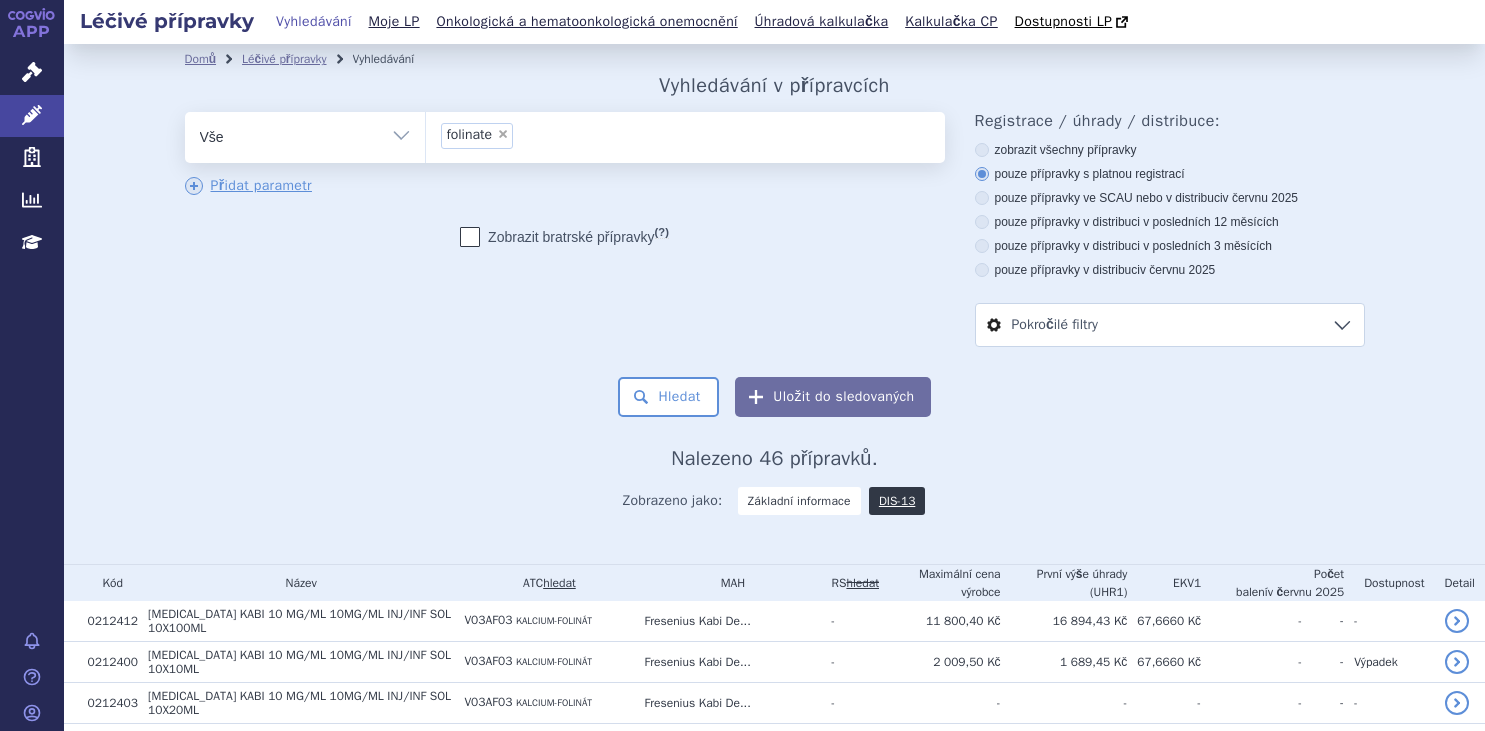 scroll, scrollTop: 0, scrollLeft: 0, axis: both 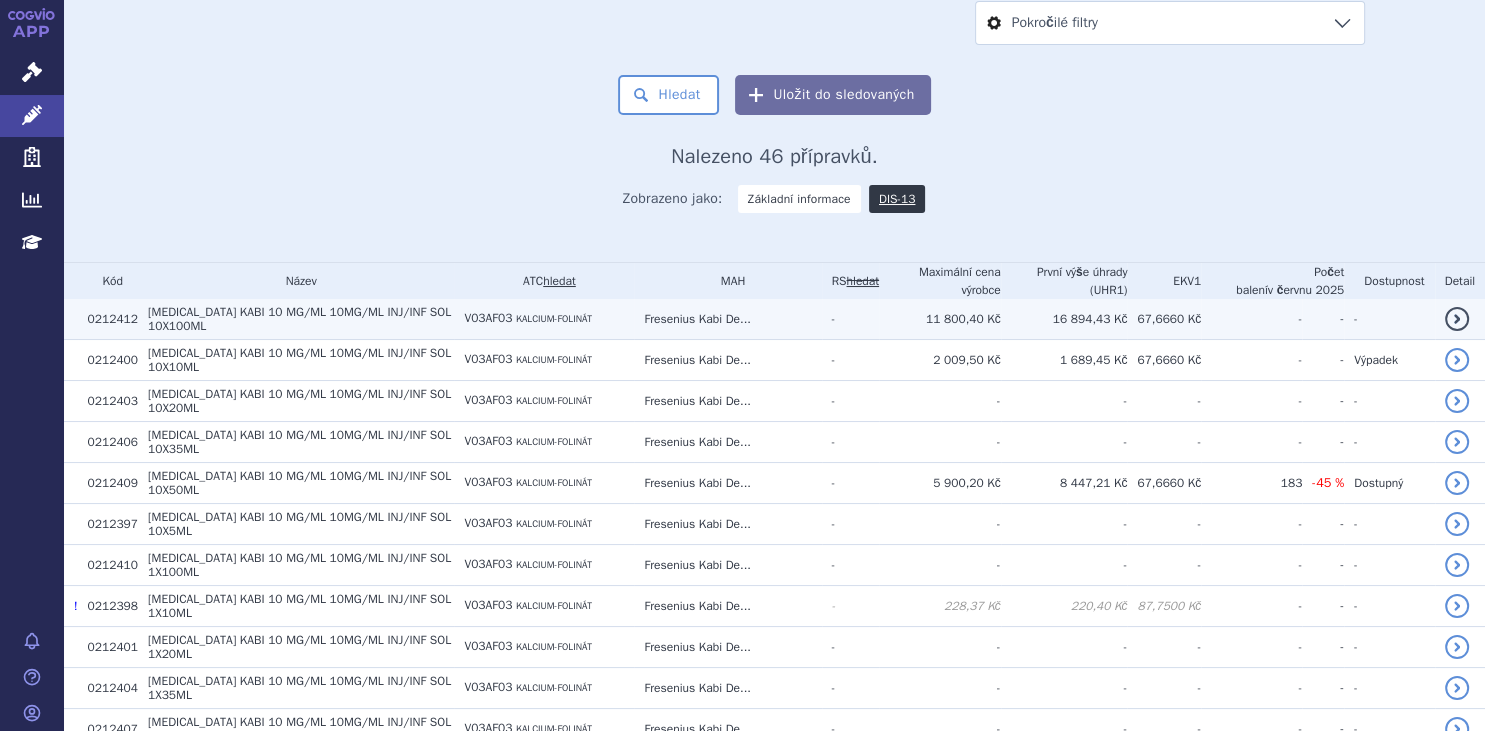 click on "10MG/ML INJ/INF SOL 10X100ML" at bounding box center [299, 319] 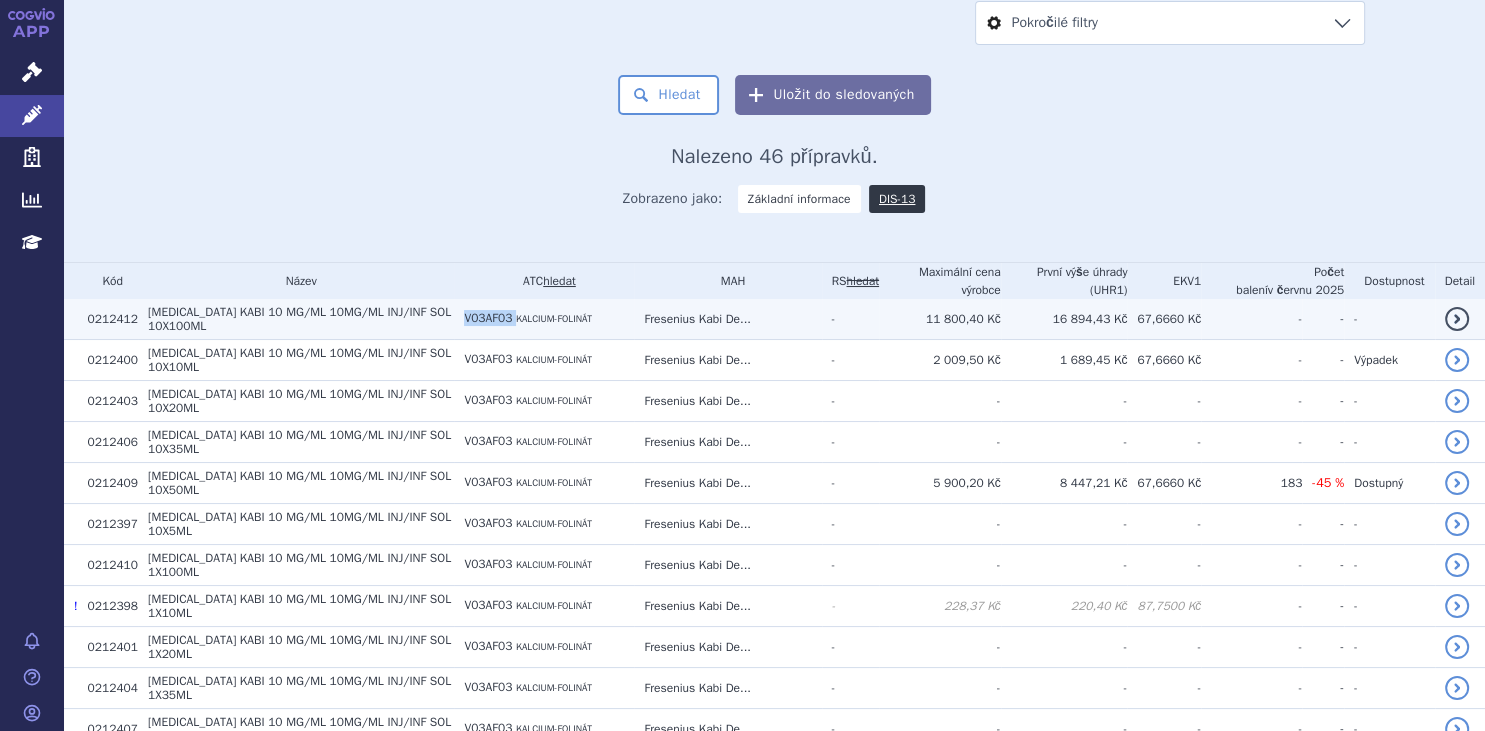 click on "V03AF03" at bounding box center (488, 318) 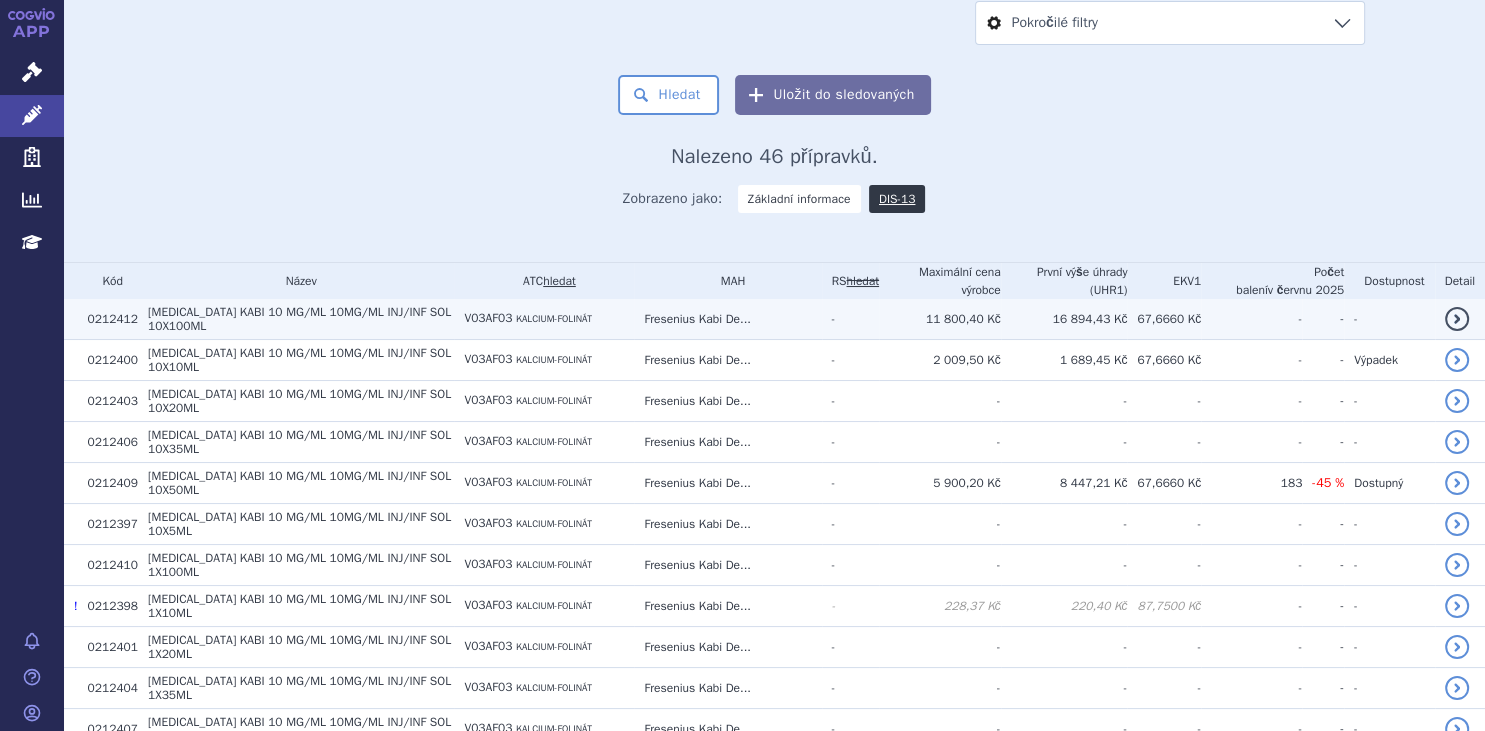 click on "10MG/ML INJ/INF SOL 10X100ML" at bounding box center (299, 319) 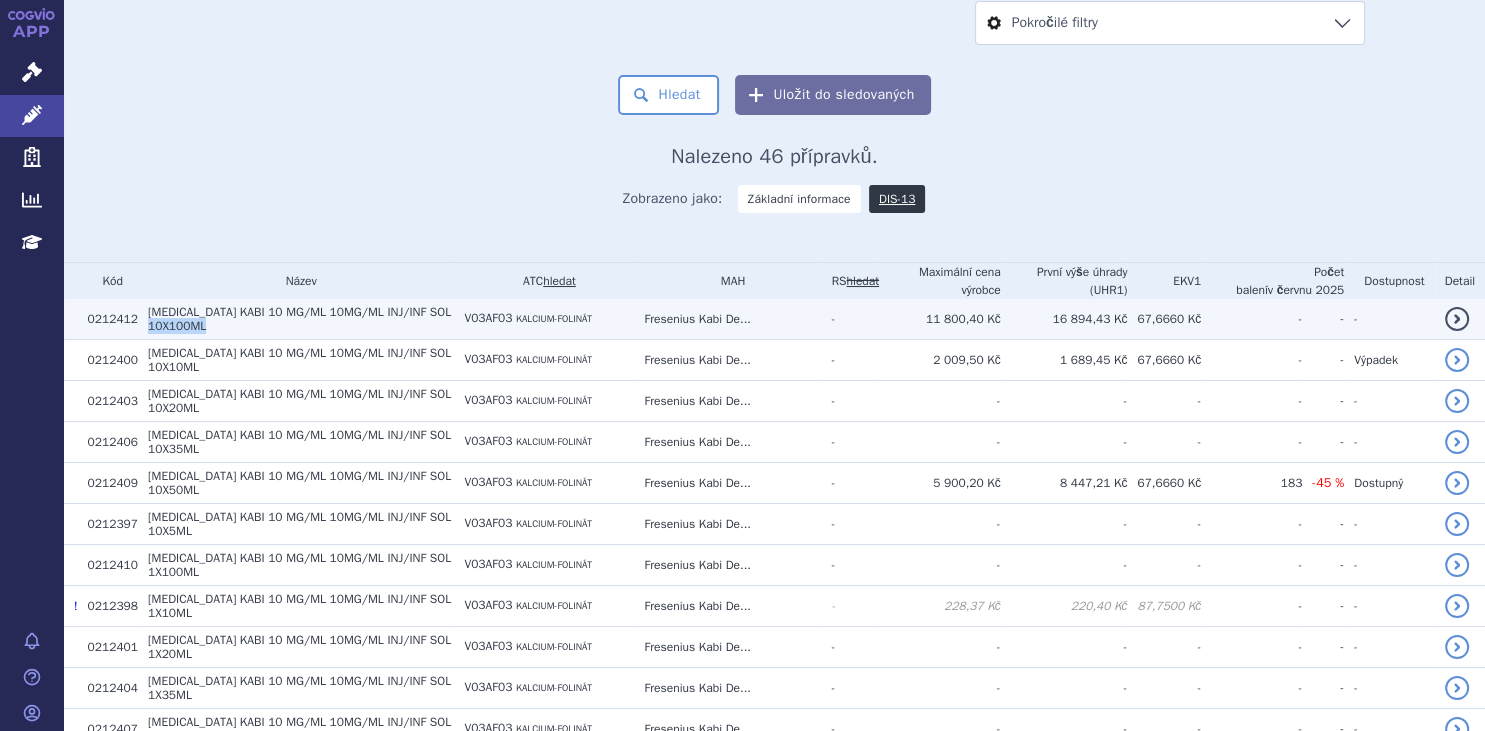 click on "10MG/ML INJ/INF SOL 10X100ML" at bounding box center (299, 319) 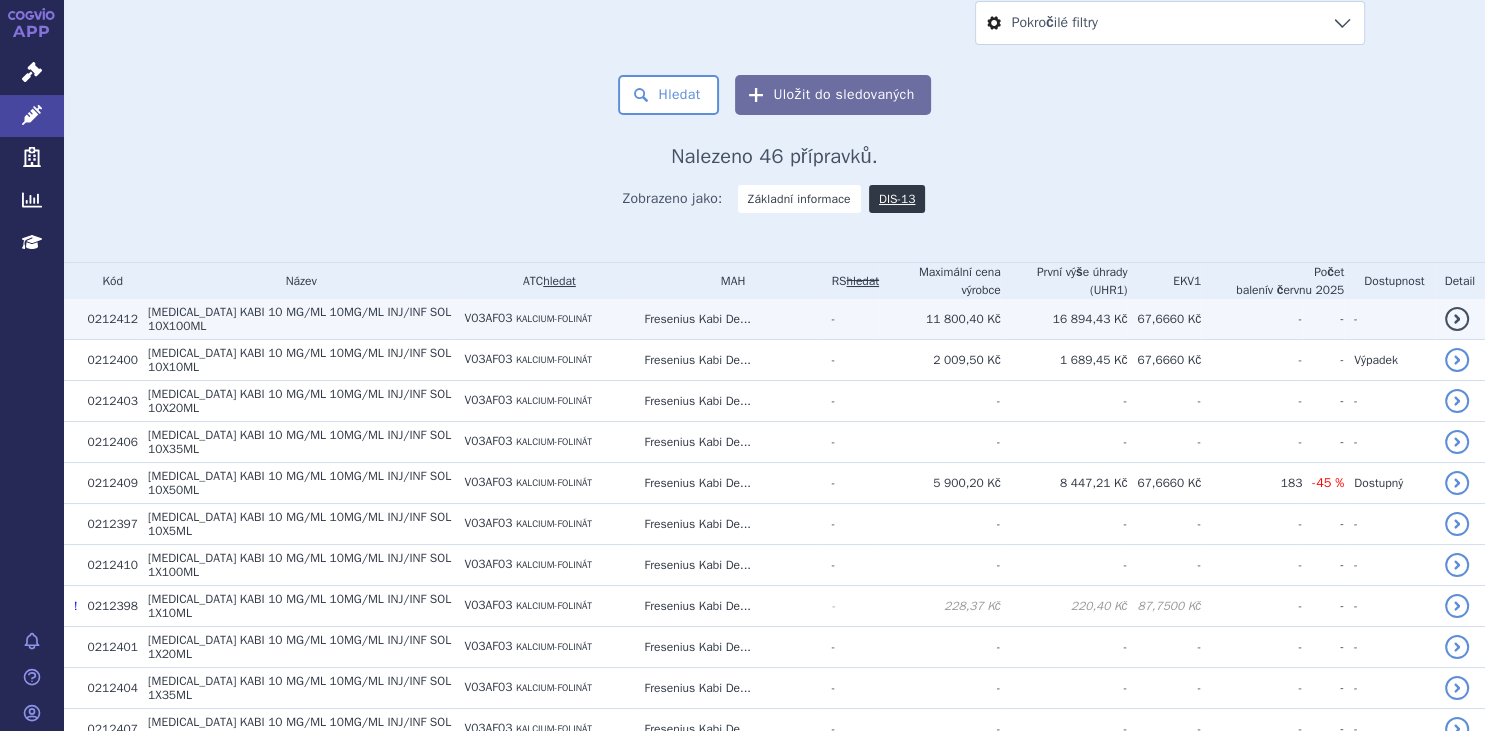 click on "16 894,43 Kč" at bounding box center (1064, 319) 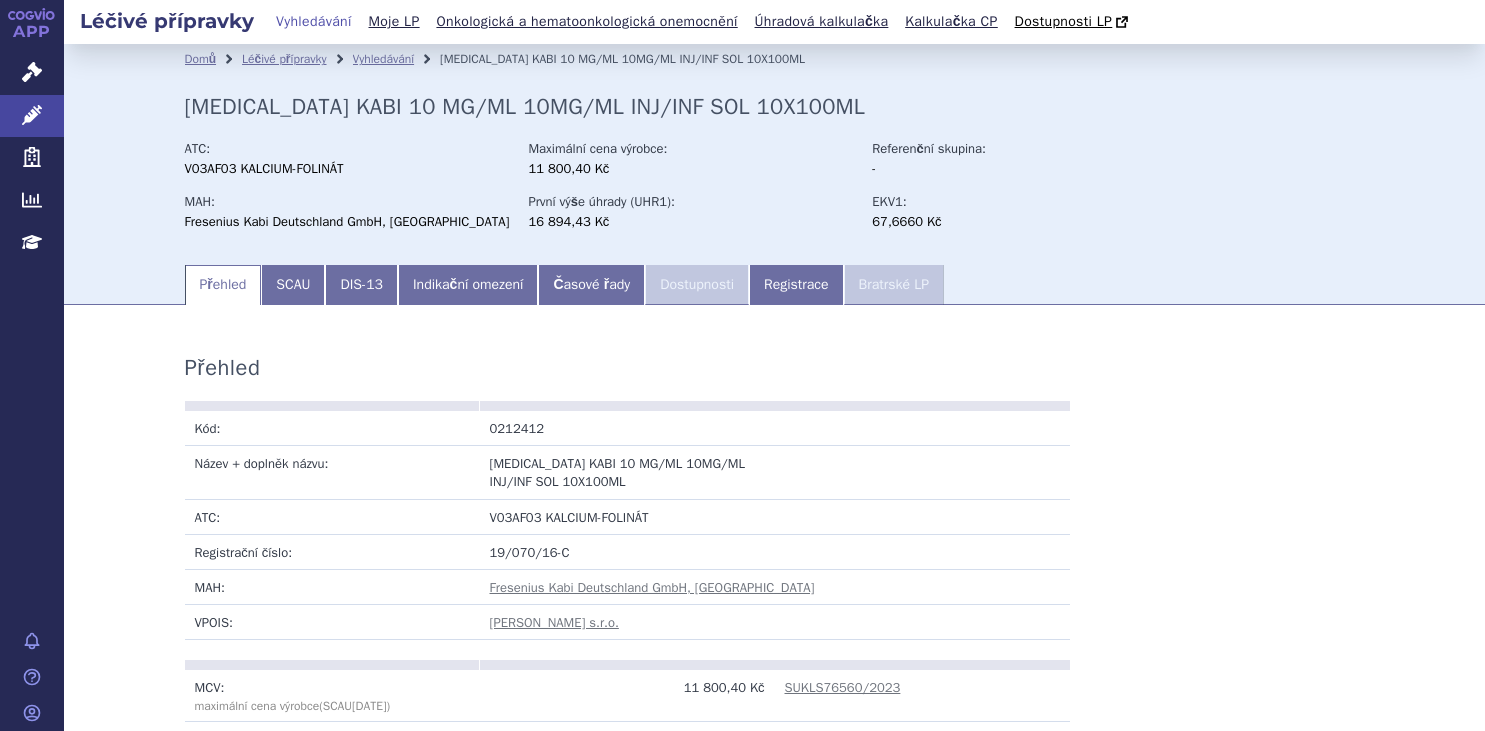 scroll, scrollTop: 0, scrollLeft: 0, axis: both 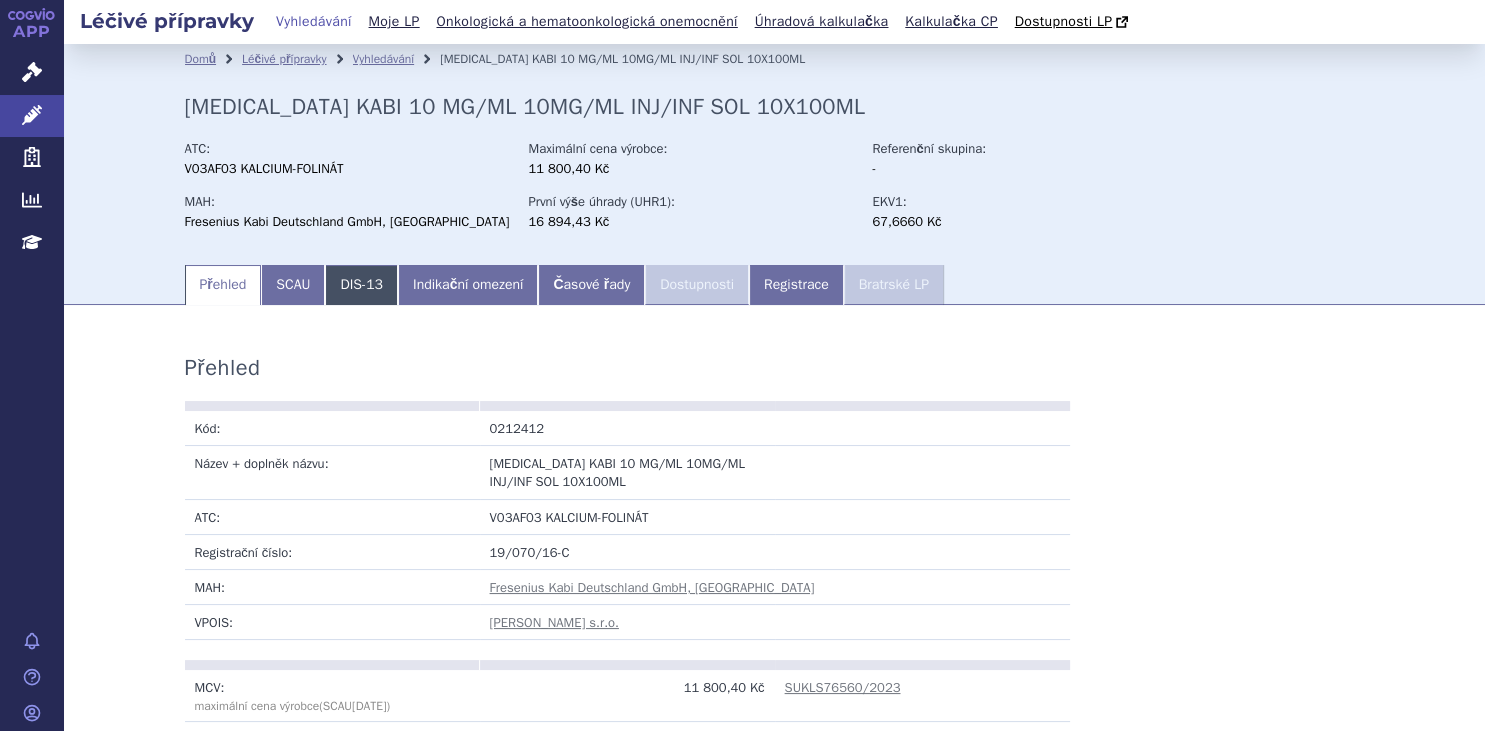 click on "DIS-13" at bounding box center (361, 285) 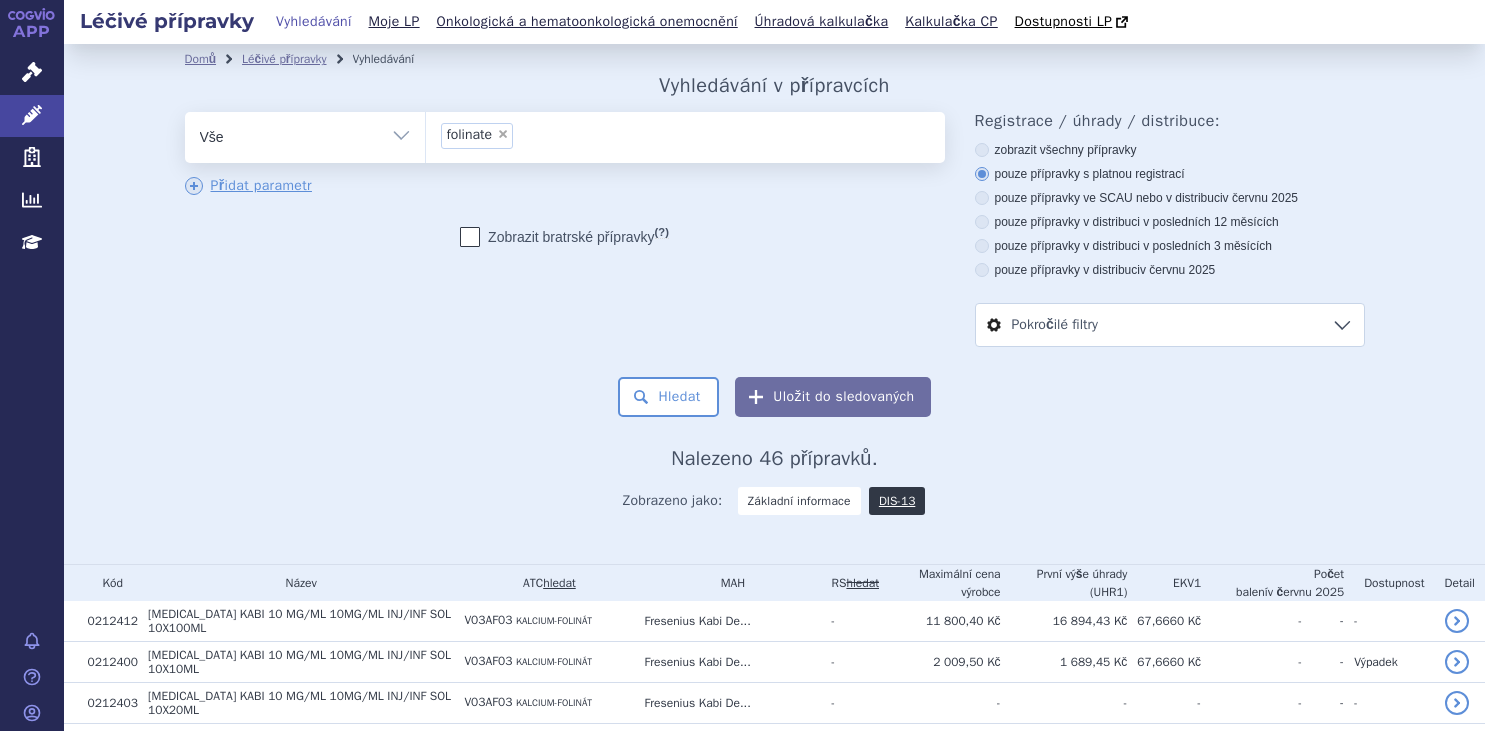 scroll, scrollTop: 0, scrollLeft: 0, axis: both 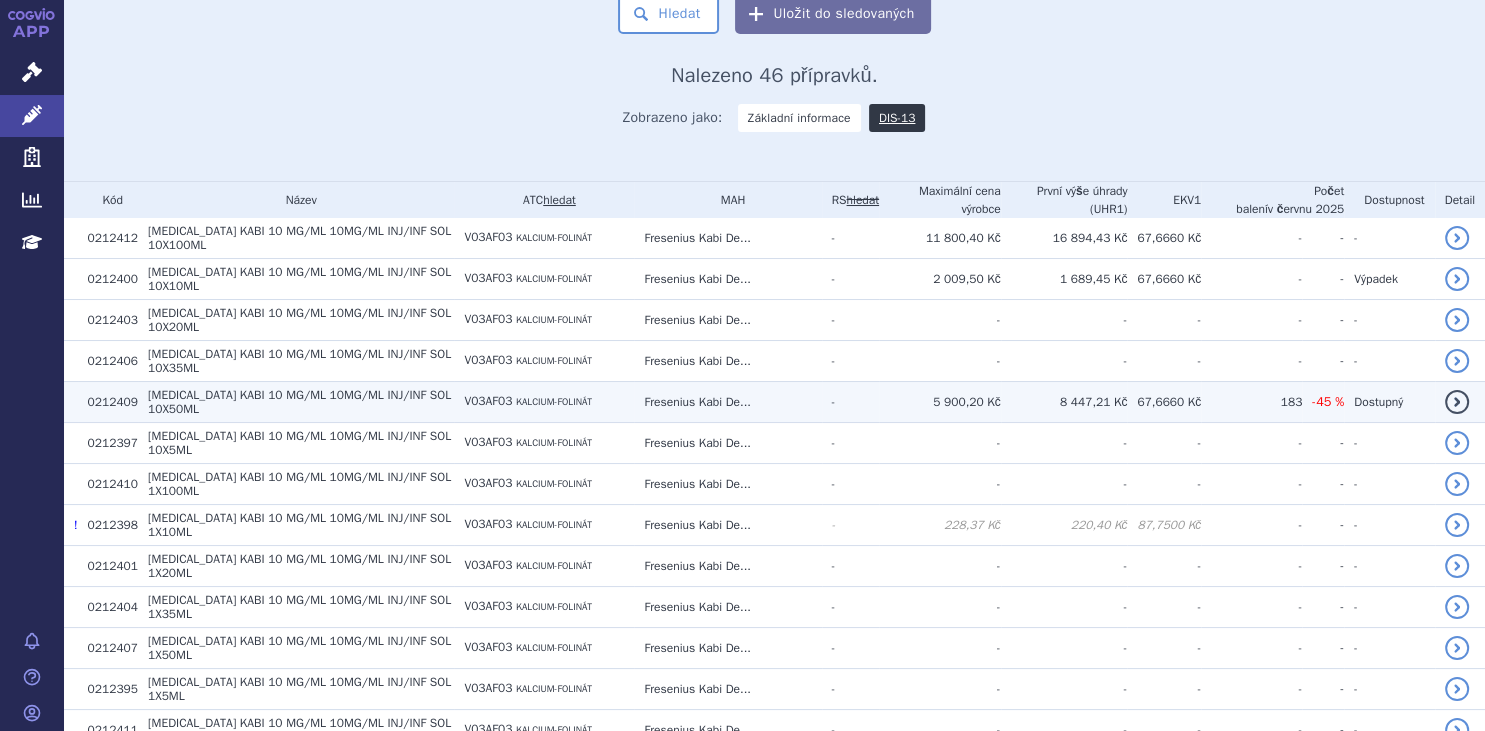 click on "10MG/ML INJ/INF SOL 10X50ML" at bounding box center (299, 402) 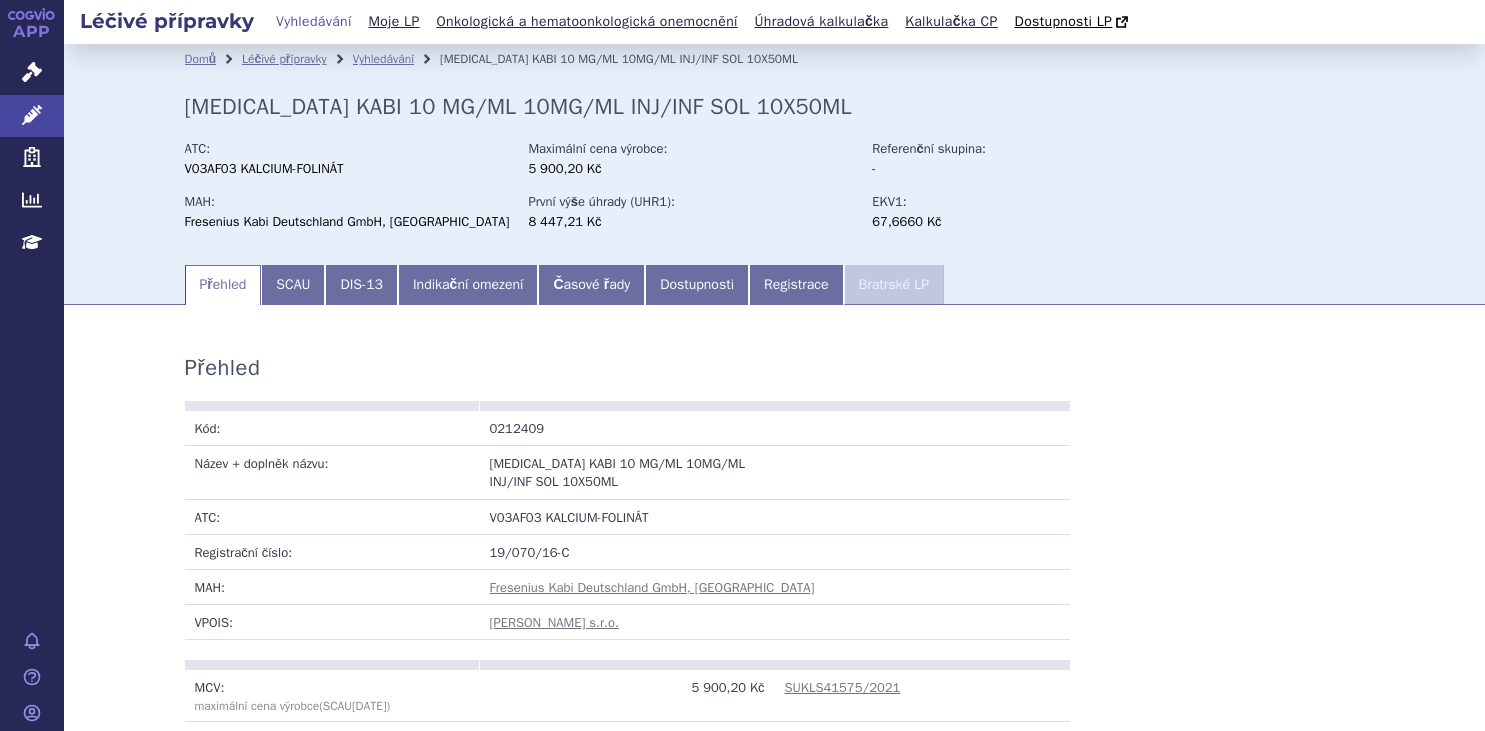 scroll, scrollTop: 0, scrollLeft: 0, axis: both 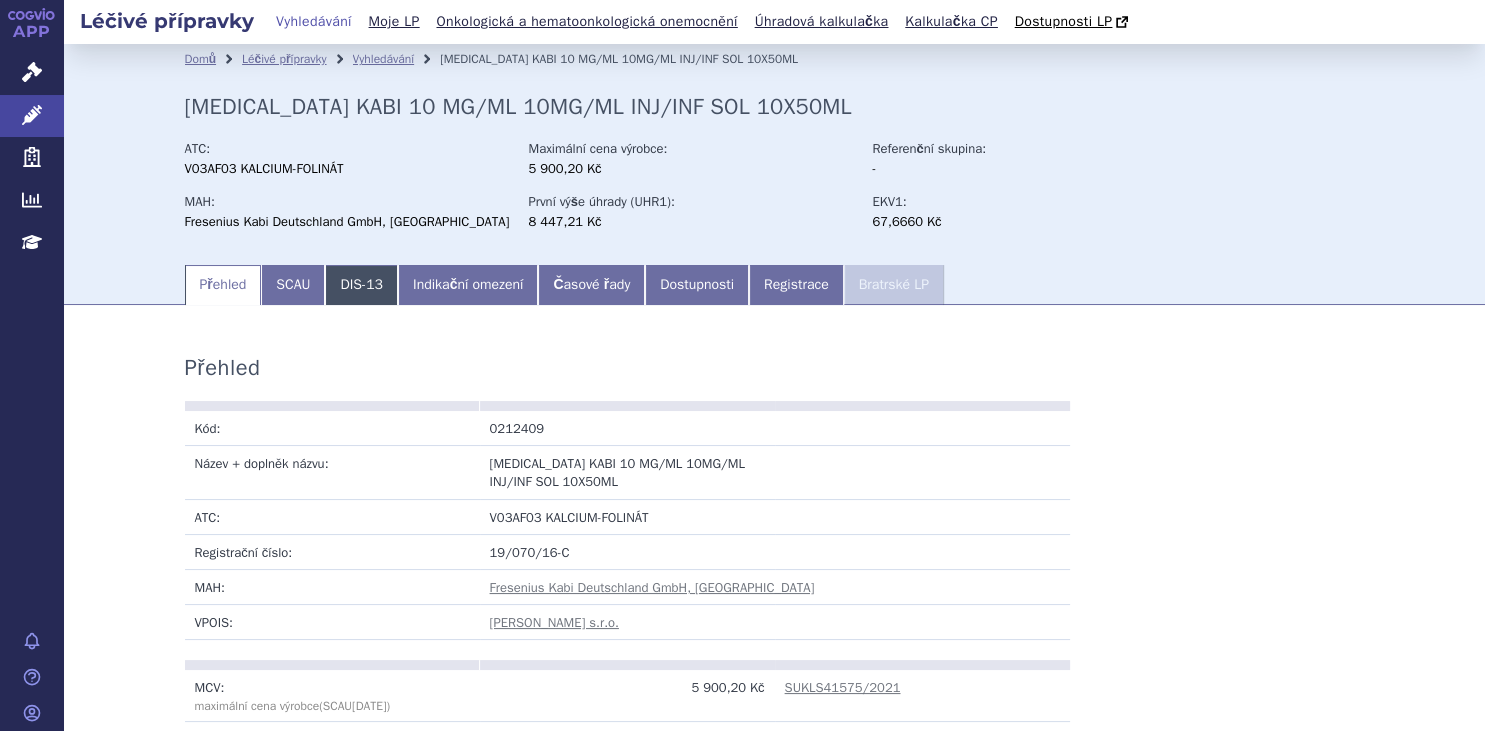 click on "DIS-13" at bounding box center [361, 285] 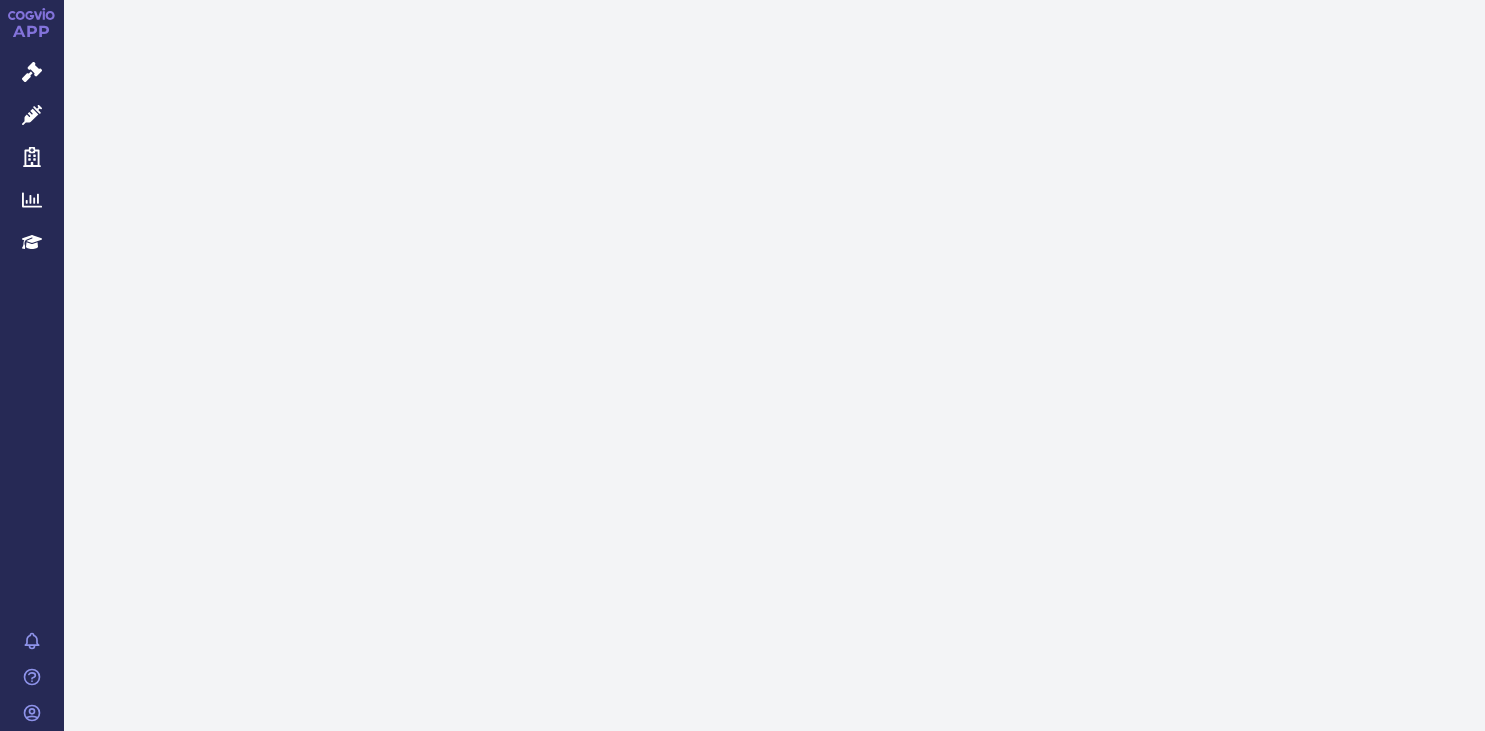 scroll, scrollTop: 0, scrollLeft: 0, axis: both 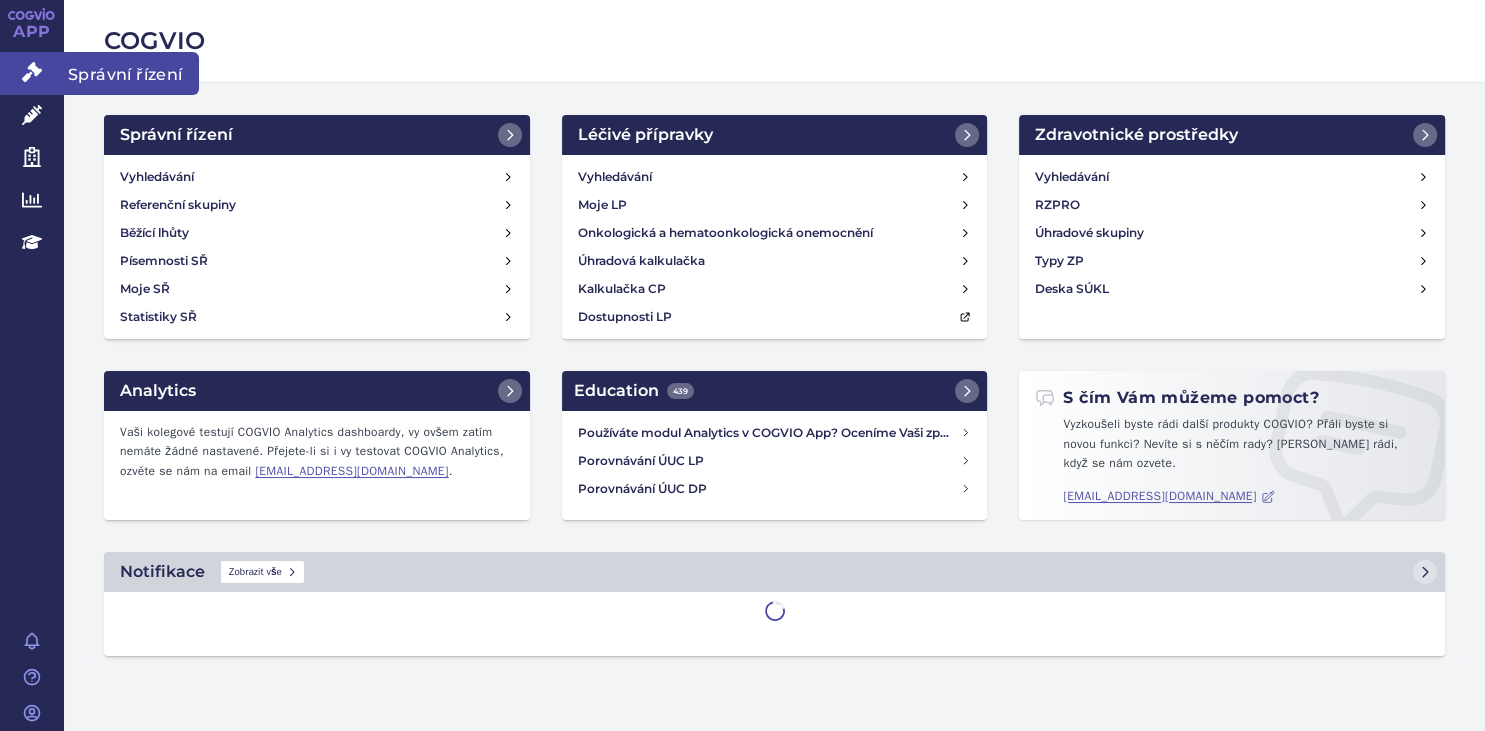 click 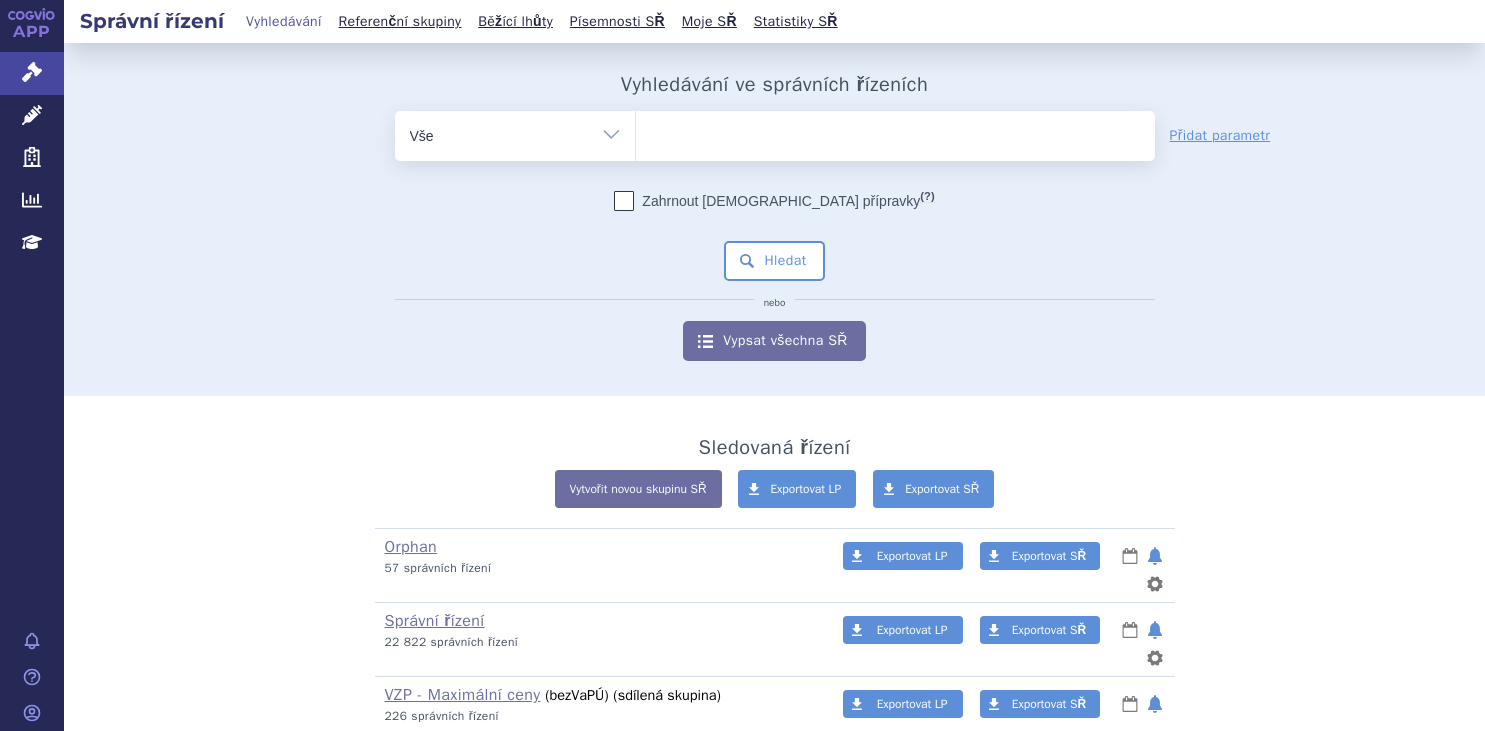 scroll, scrollTop: 0, scrollLeft: 0, axis: both 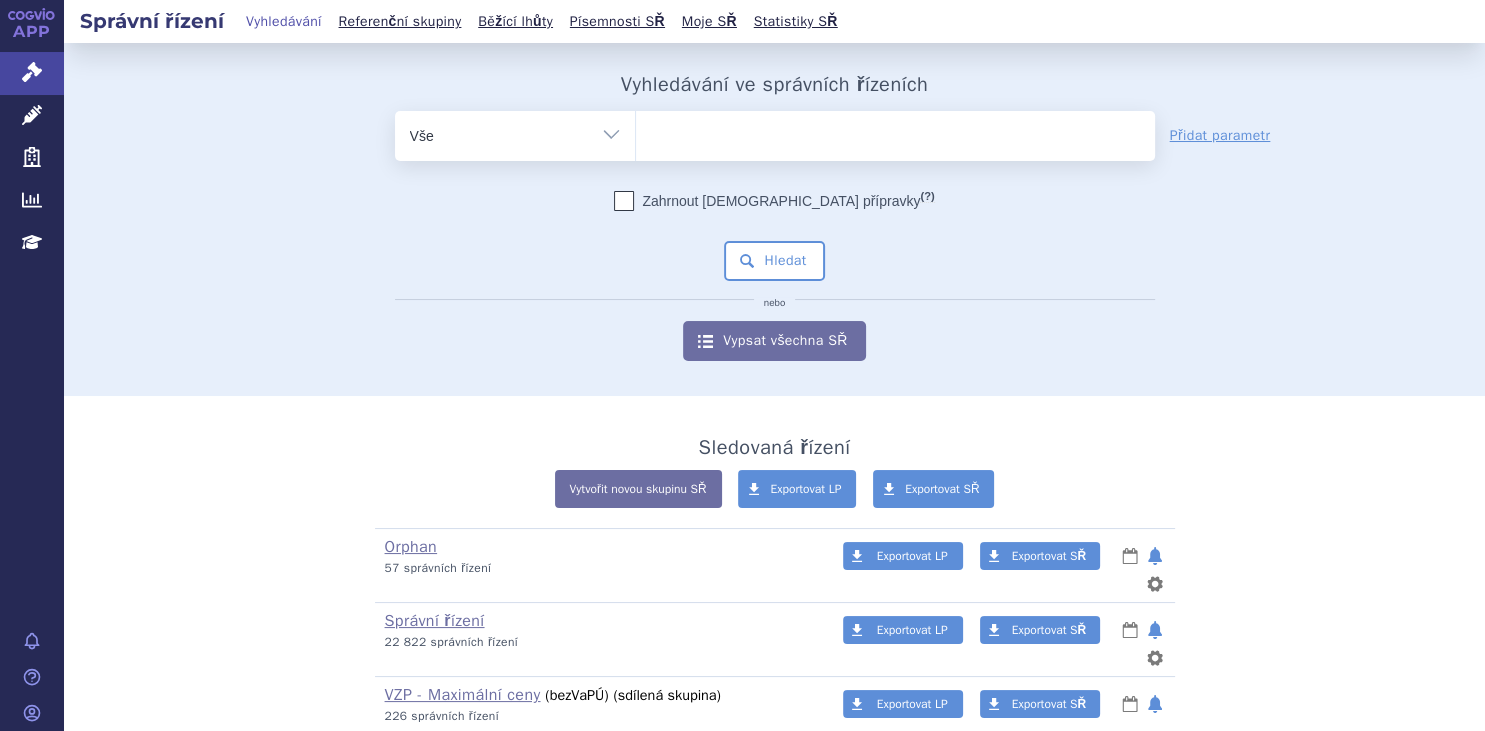 click at bounding box center (895, 132) 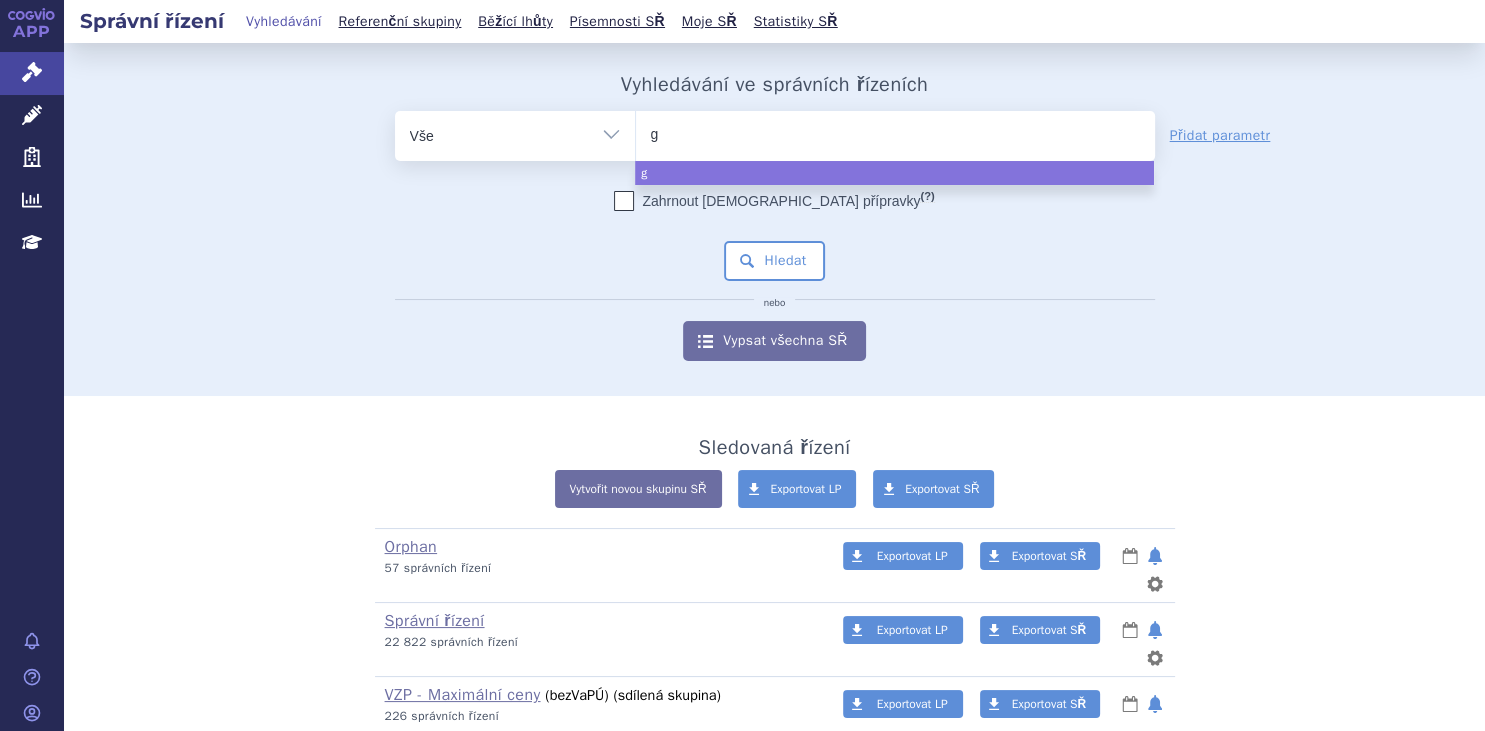 type on "gr" 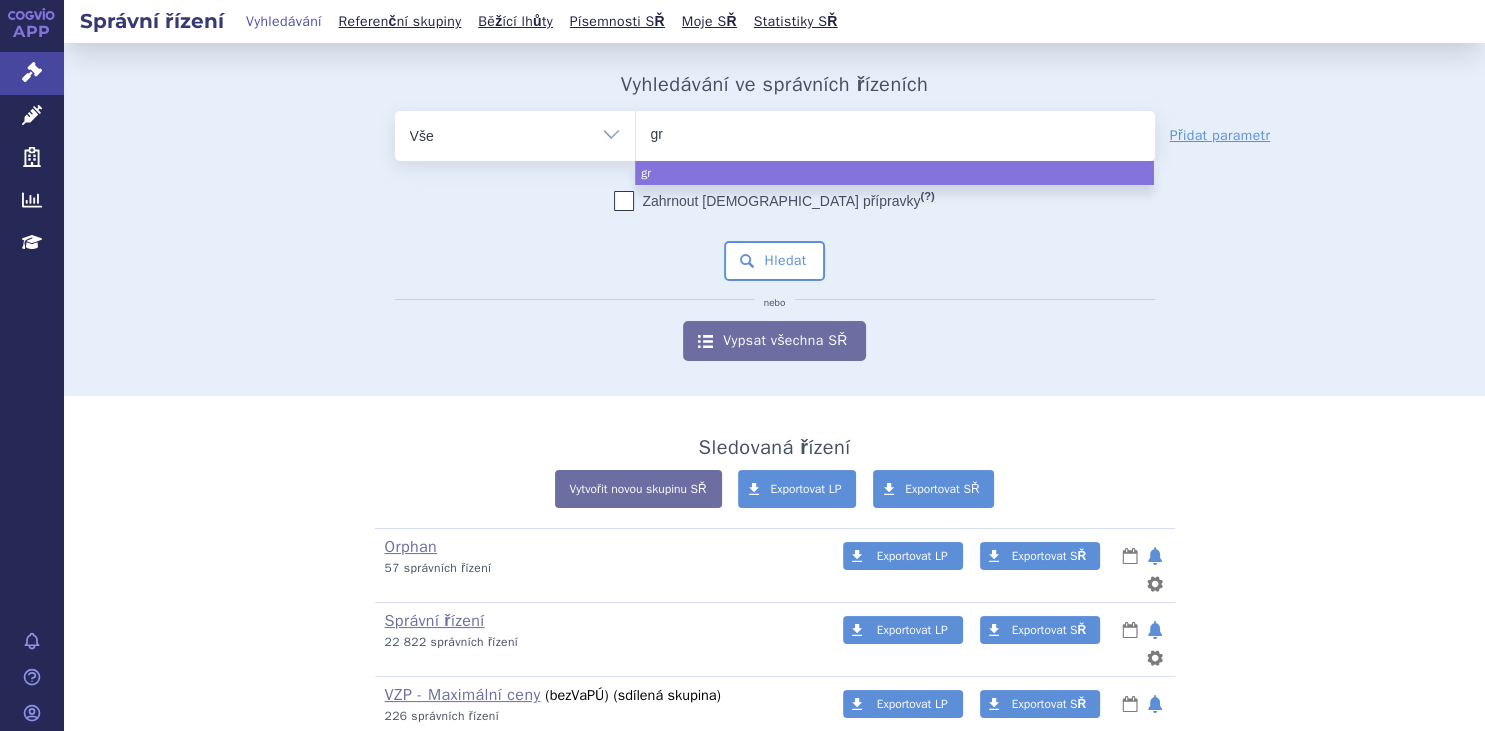 type on "gri" 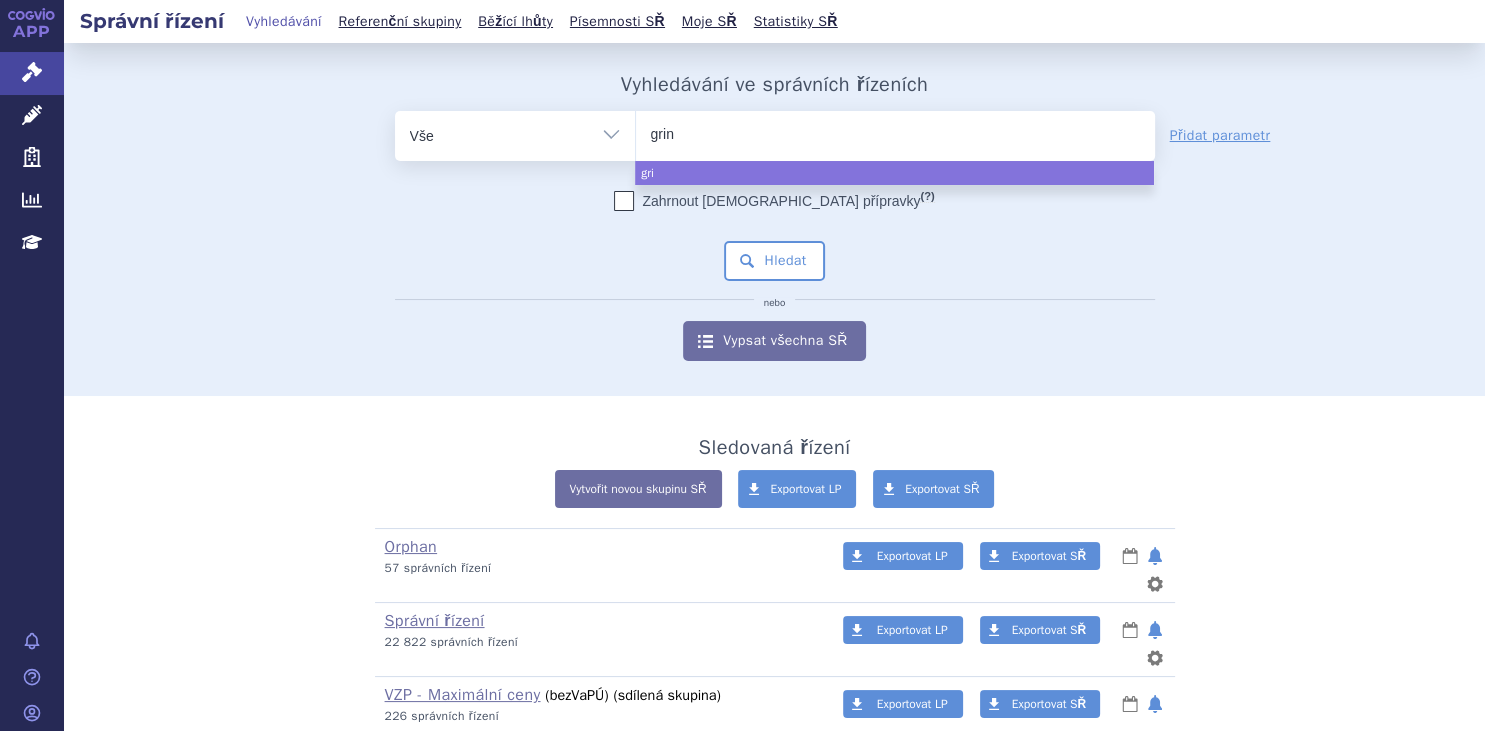type on "grind" 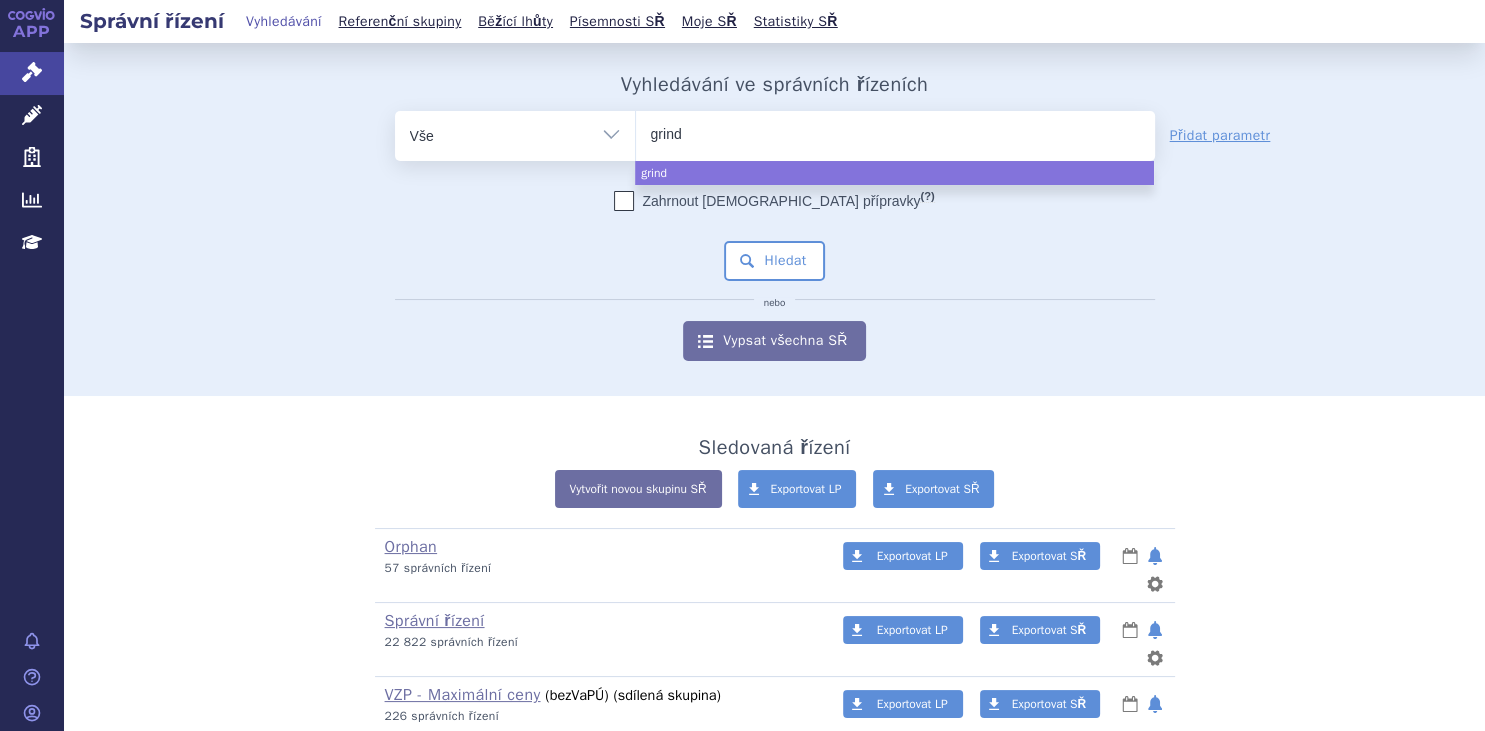 type on "grinde" 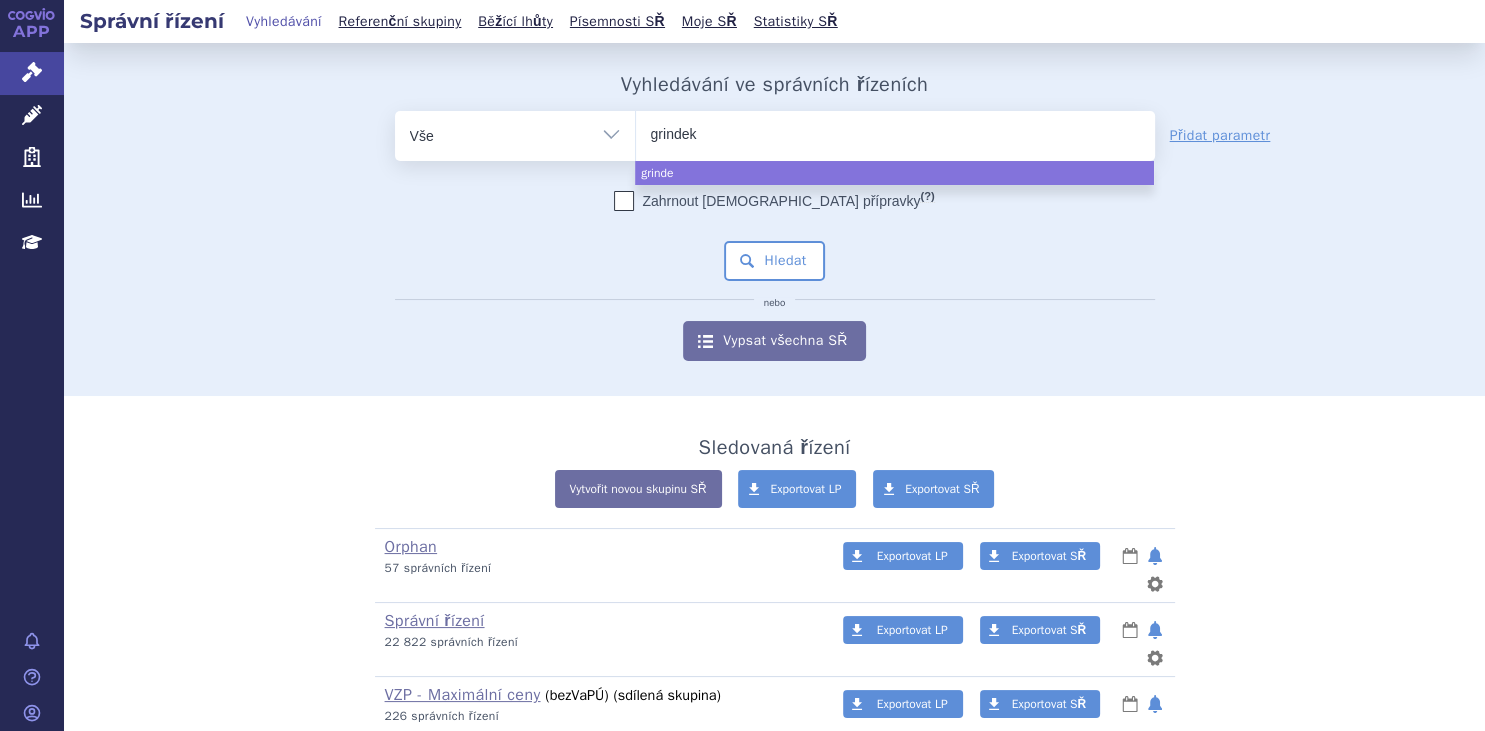 type on "grindeks" 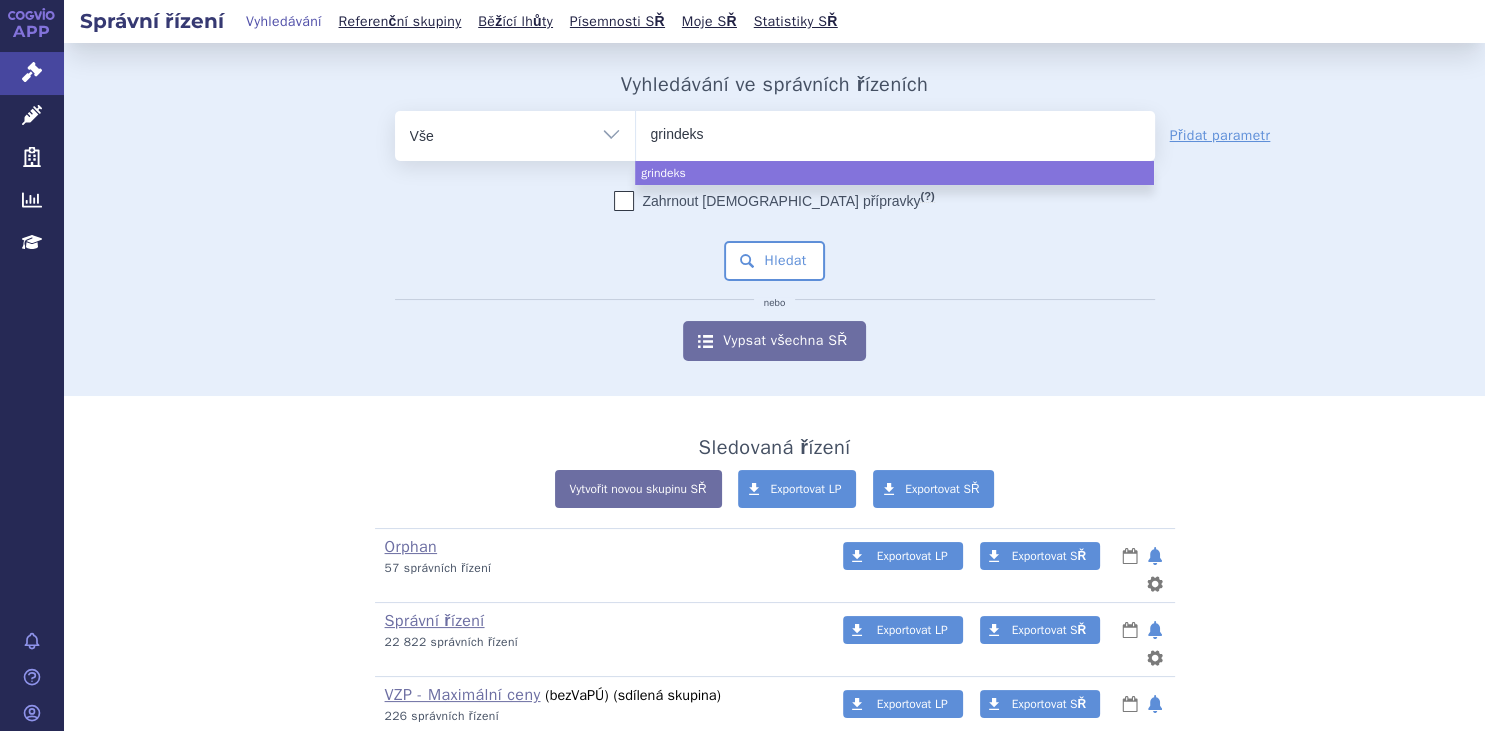select on "grindeks" 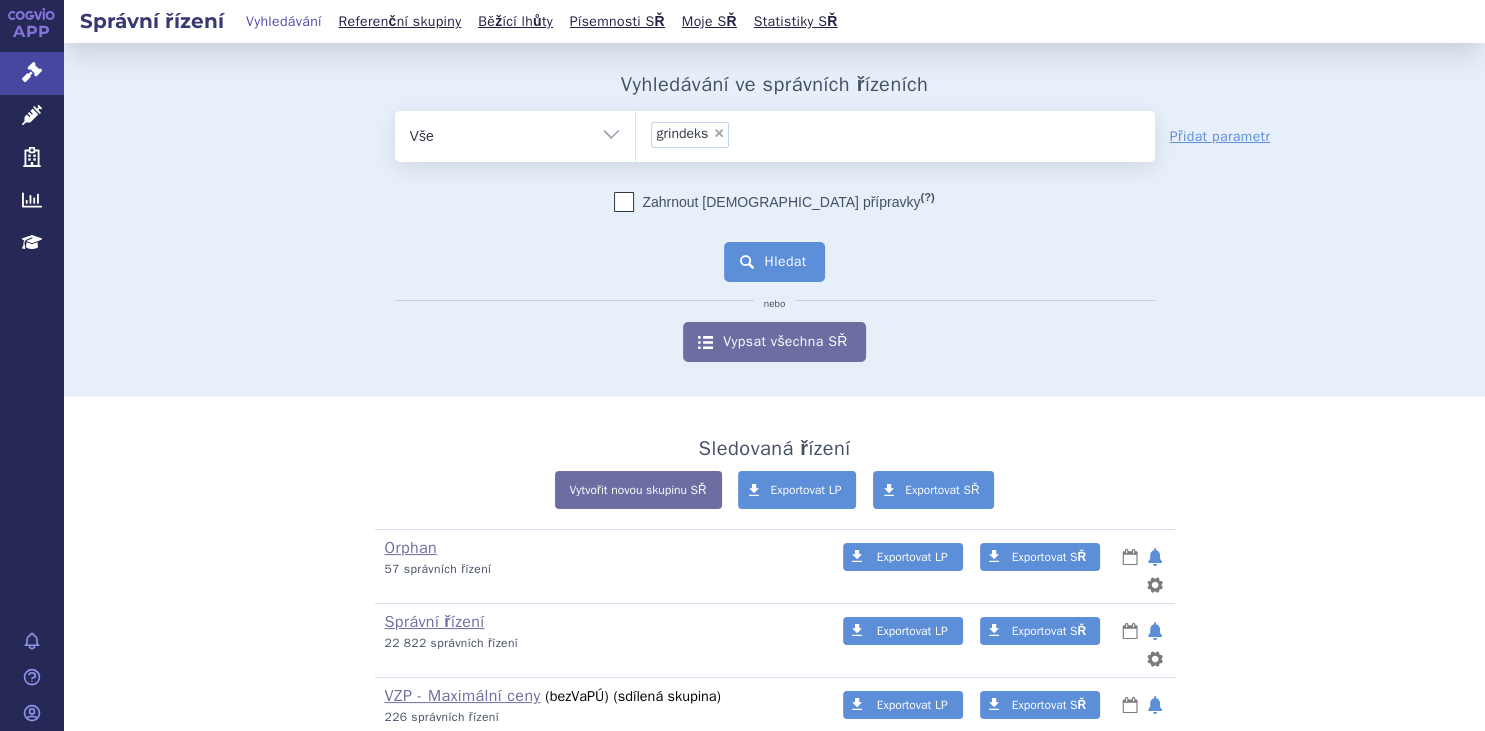 click on "Hledat" at bounding box center [774, 262] 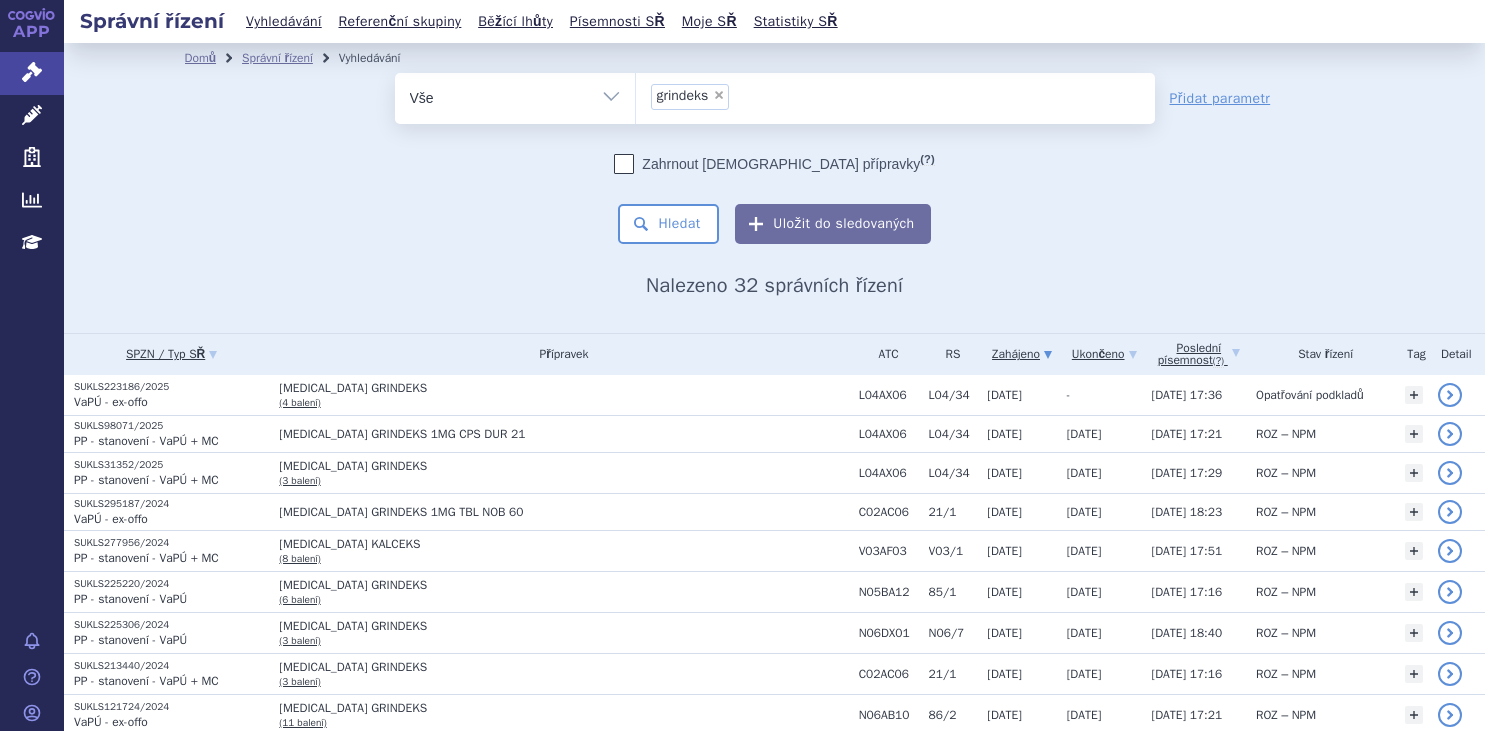 scroll, scrollTop: 0, scrollLeft: 0, axis: both 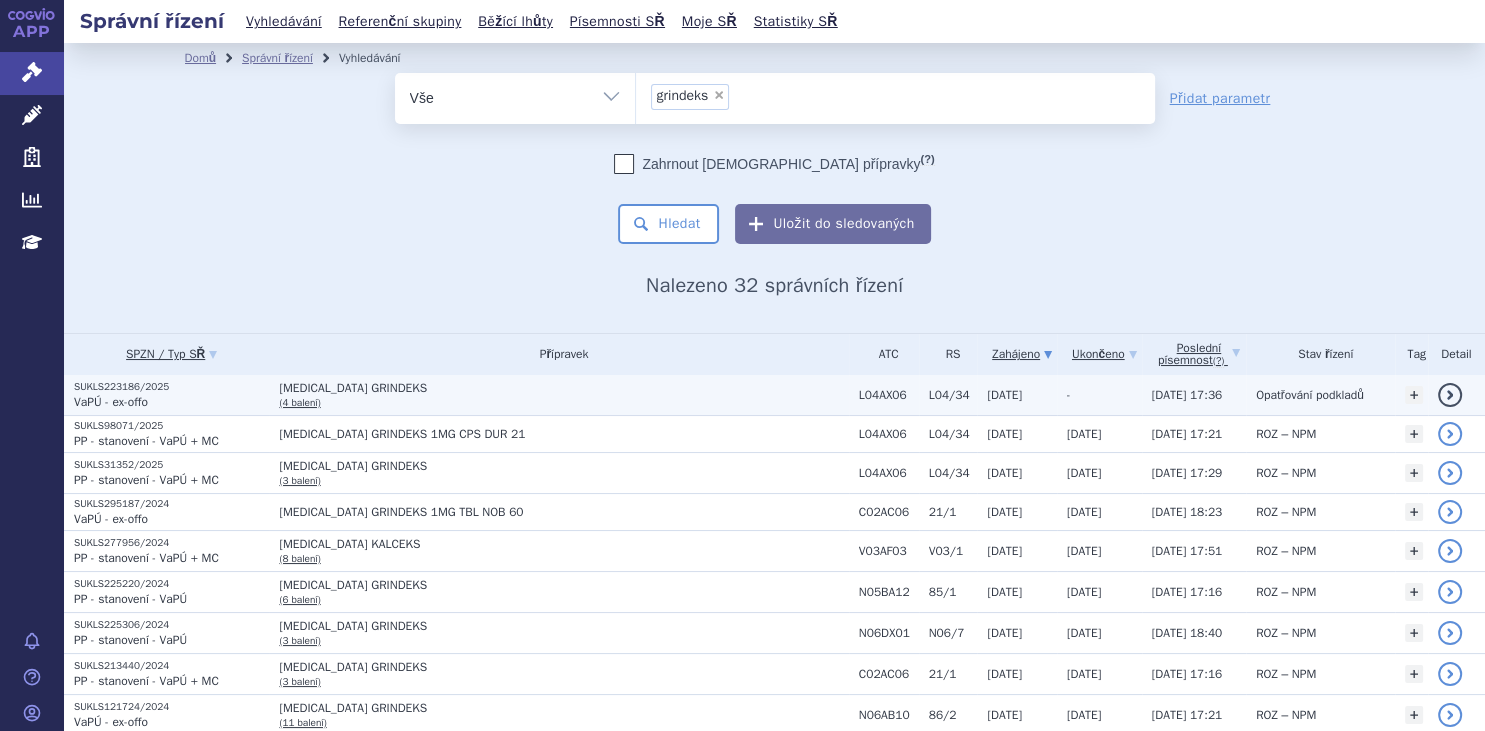 click on "VaPÚ - ex-offo" at bounding box center (111, 402) 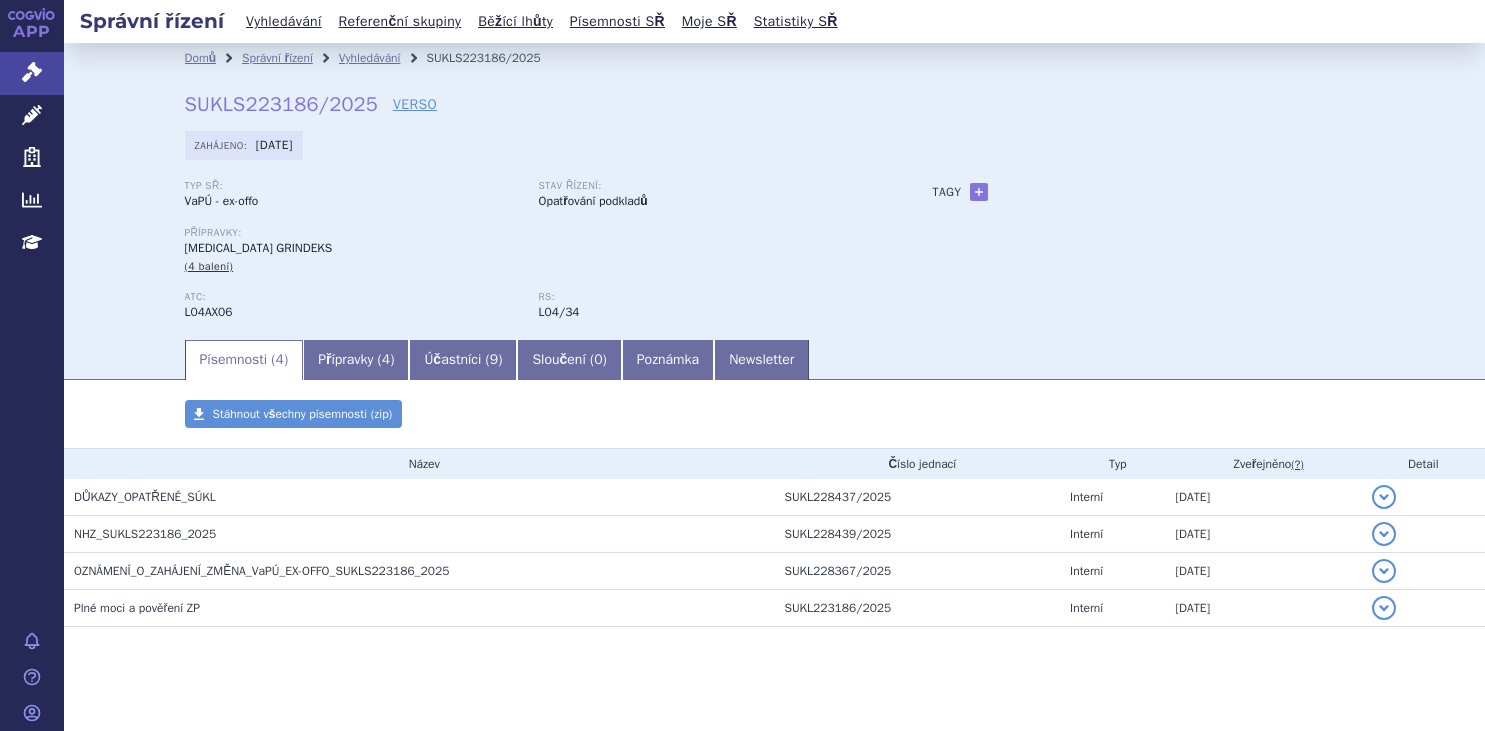 scroll, scrollTop: 0, scrollLeft: 0, axis: both 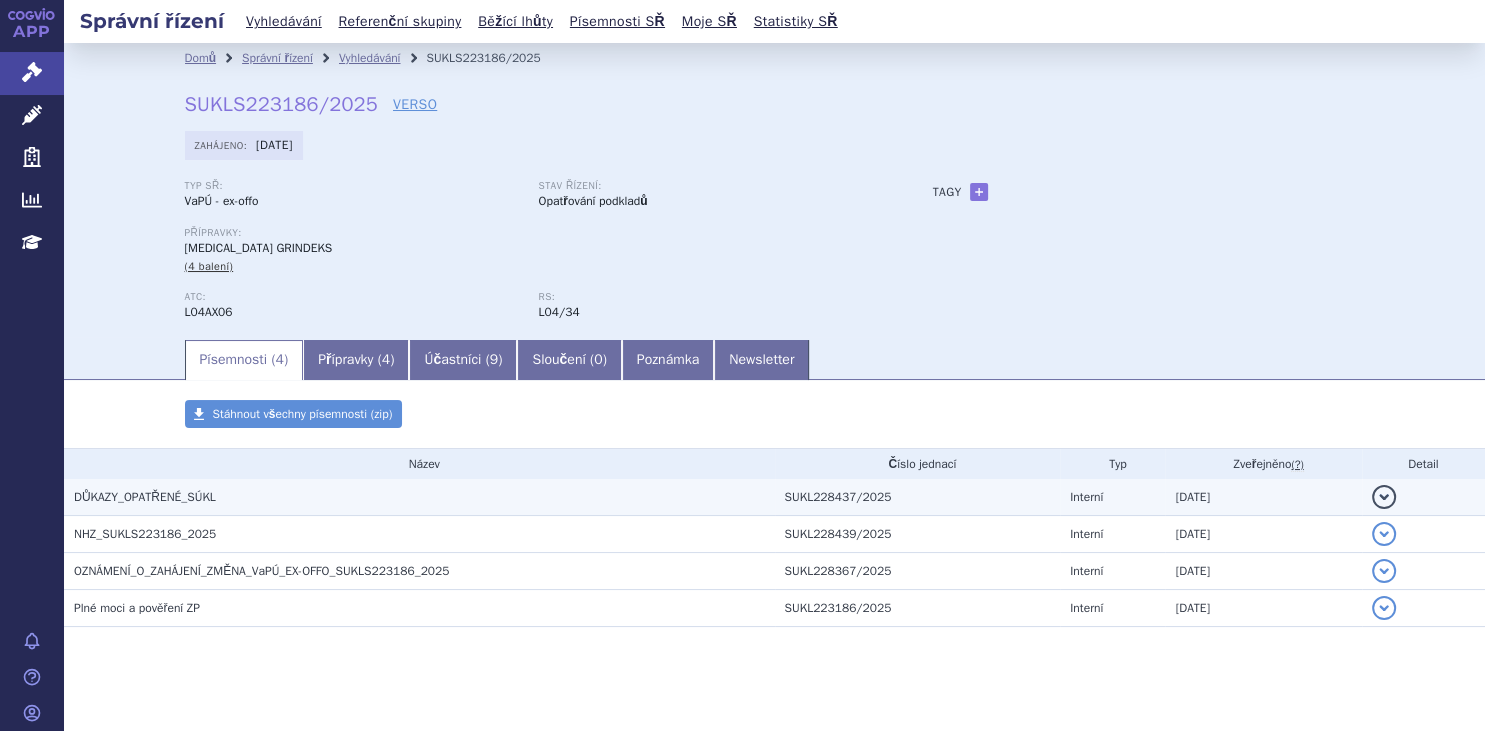 click on "DŮKAZY_OPATŘENÉ_SÚKL" at bounding box center [145, 497] 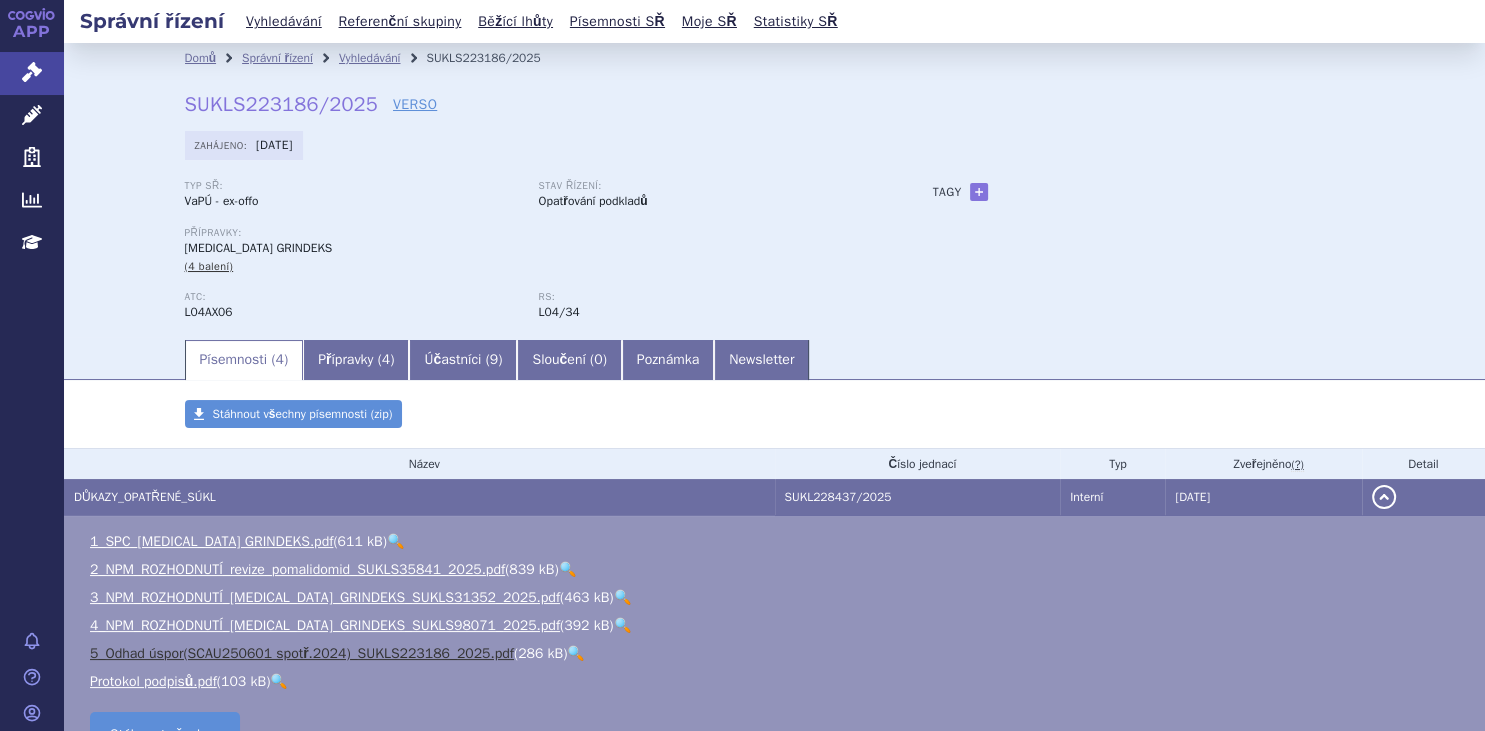 click on "5_Odhad úspor(SCAU250601 spotř.2024)_SUKLS223186_2025.pdf" at bounding box center (302, 653) 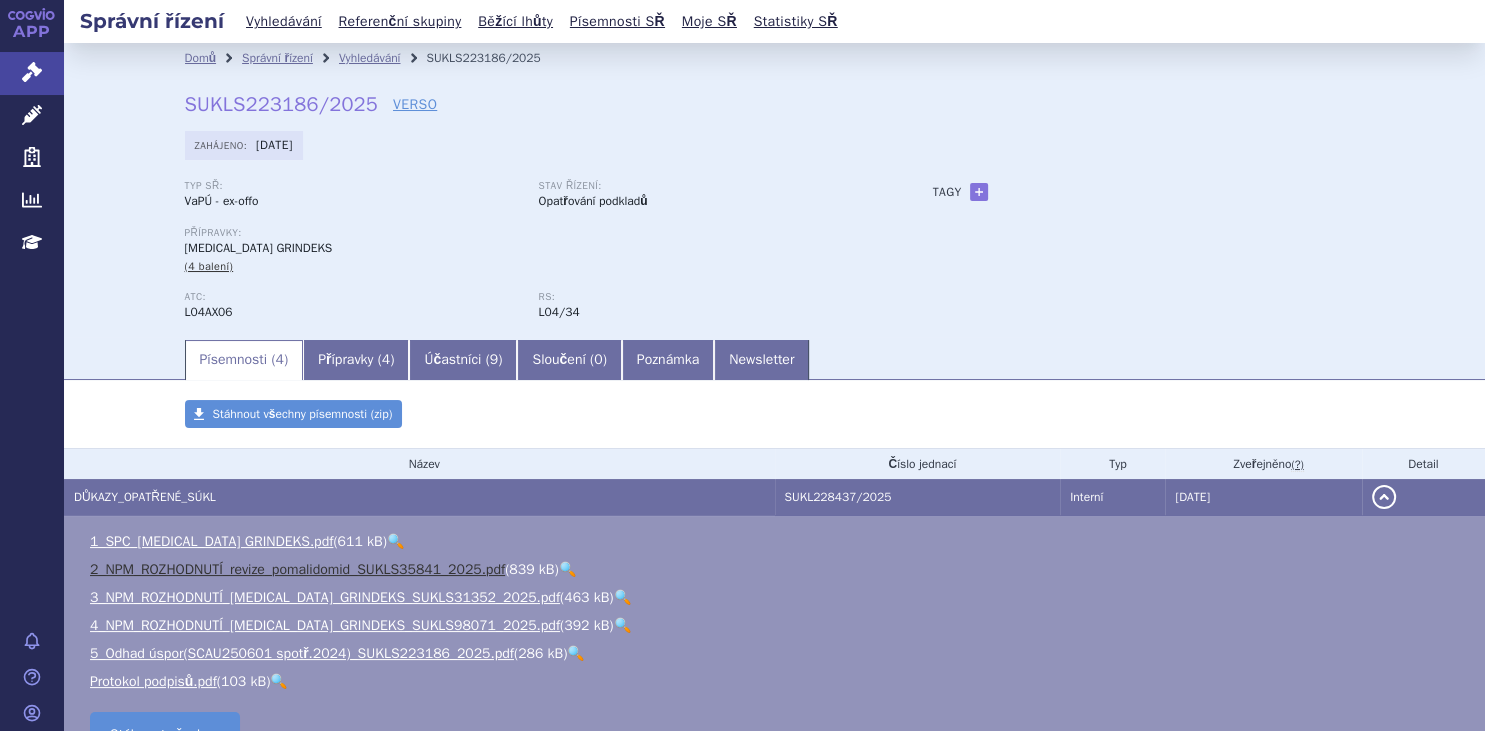 click on "2_NPM_ROZHODNUTÍ_revize_pomalidomid_SUKLS35841_2025.pdf" at bounding box center [297, 569] 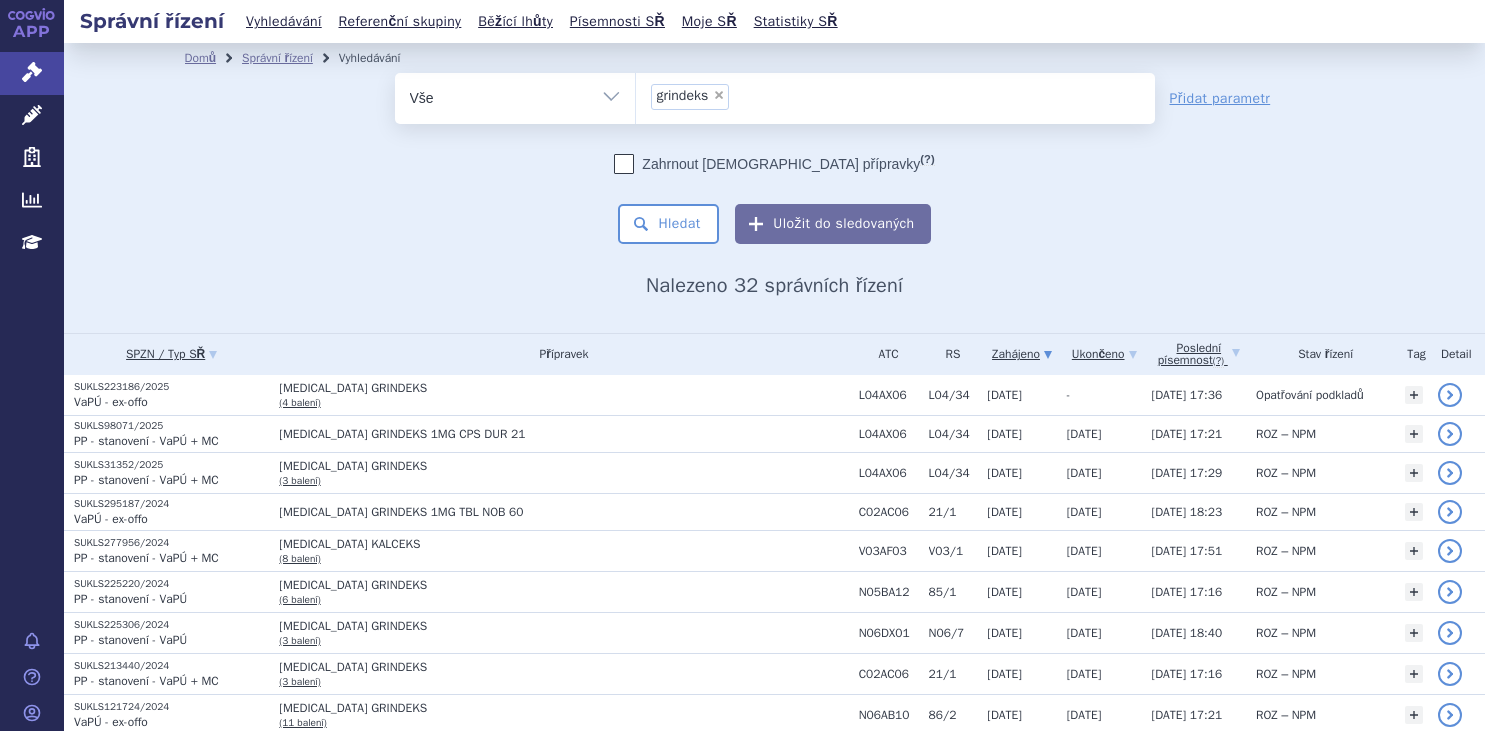 scroll, scrollTop: 0, scrollLeft: 0, axis: both 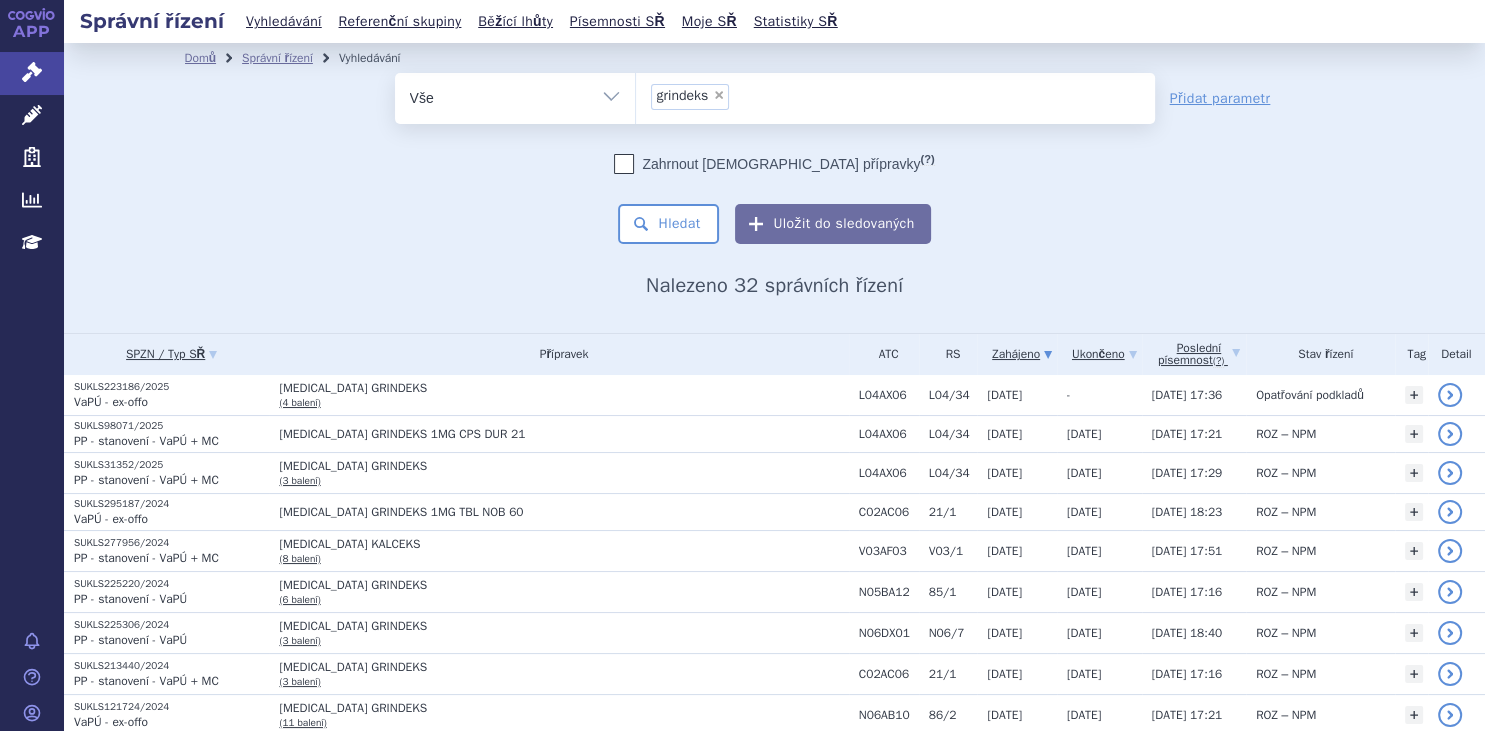 click on "×" at bounding box center (719, 95) 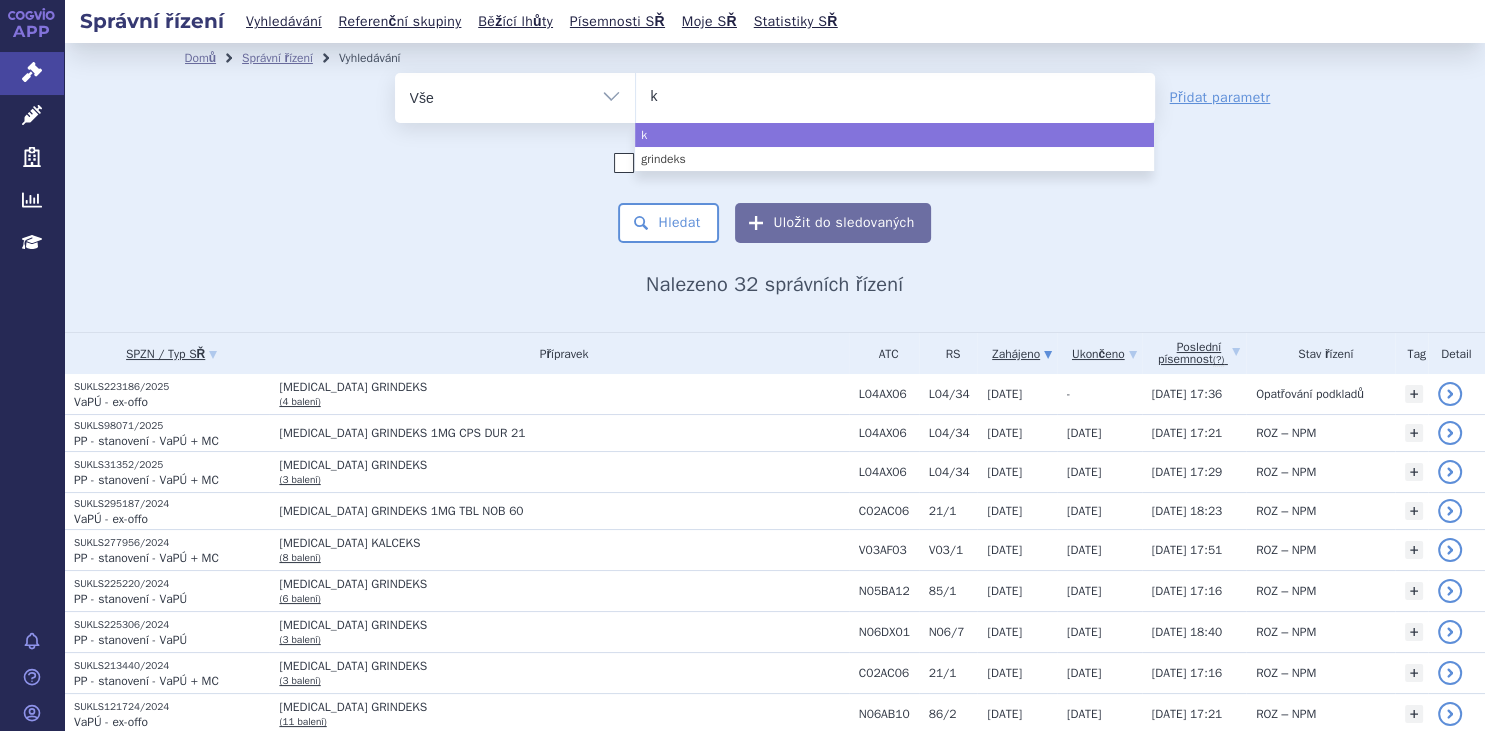 type on "ka" 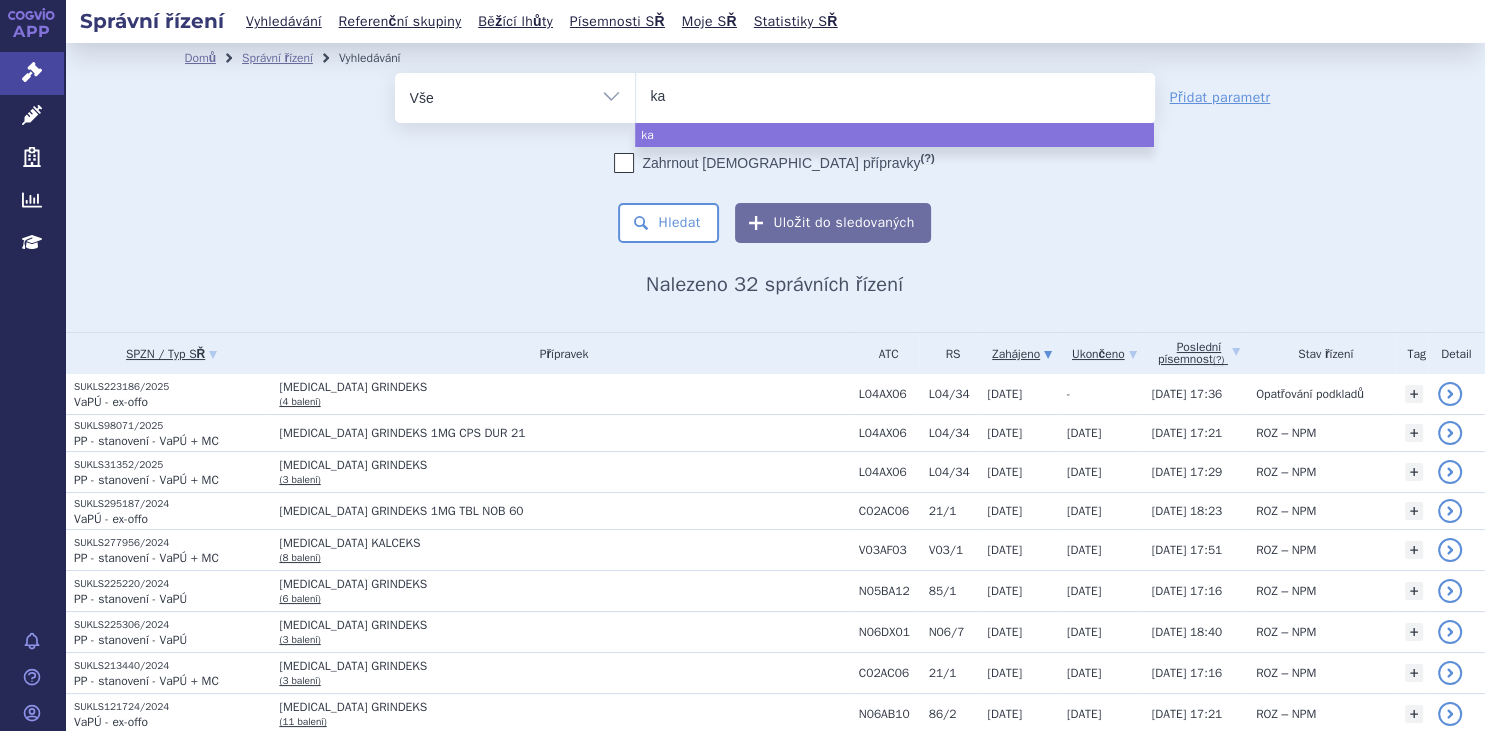 type on "kal" 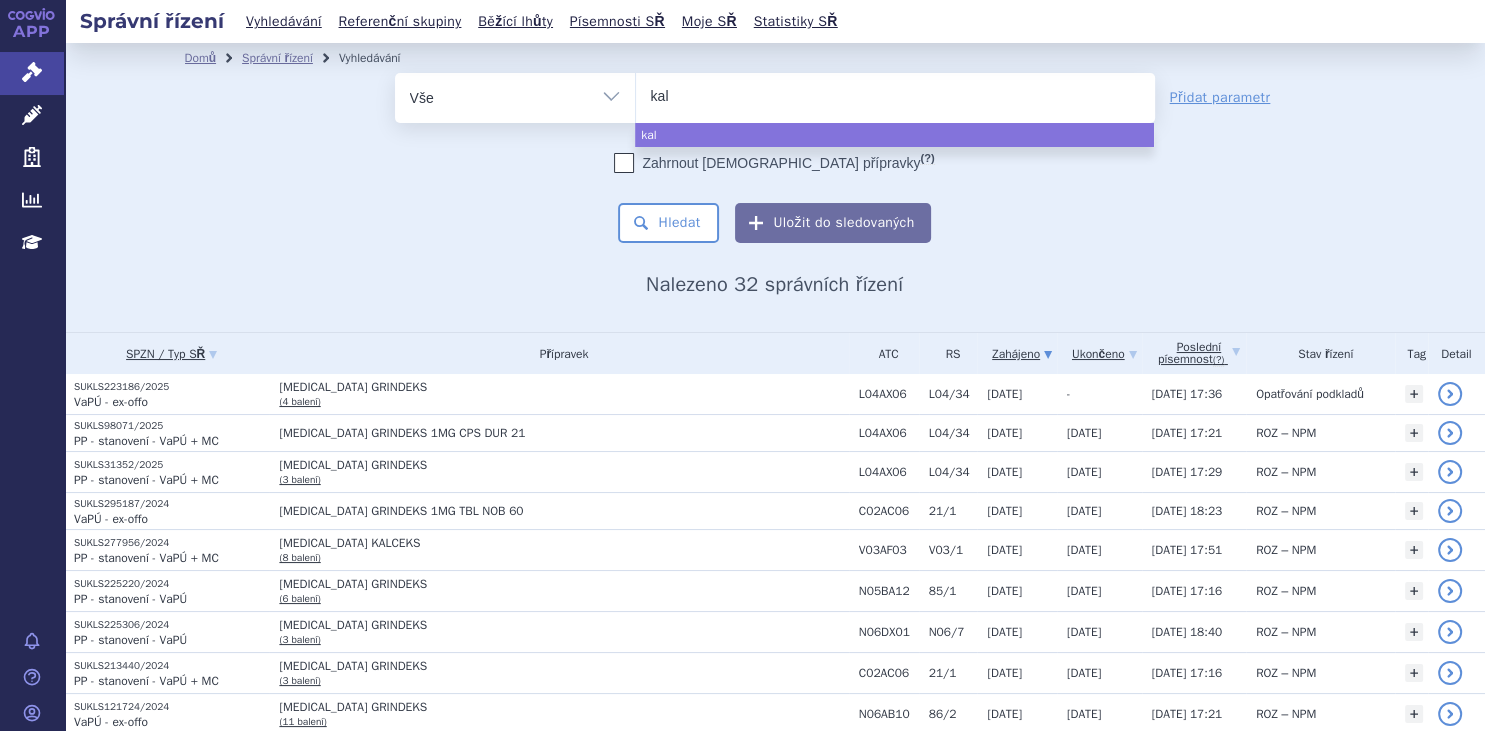 type on "kalc" 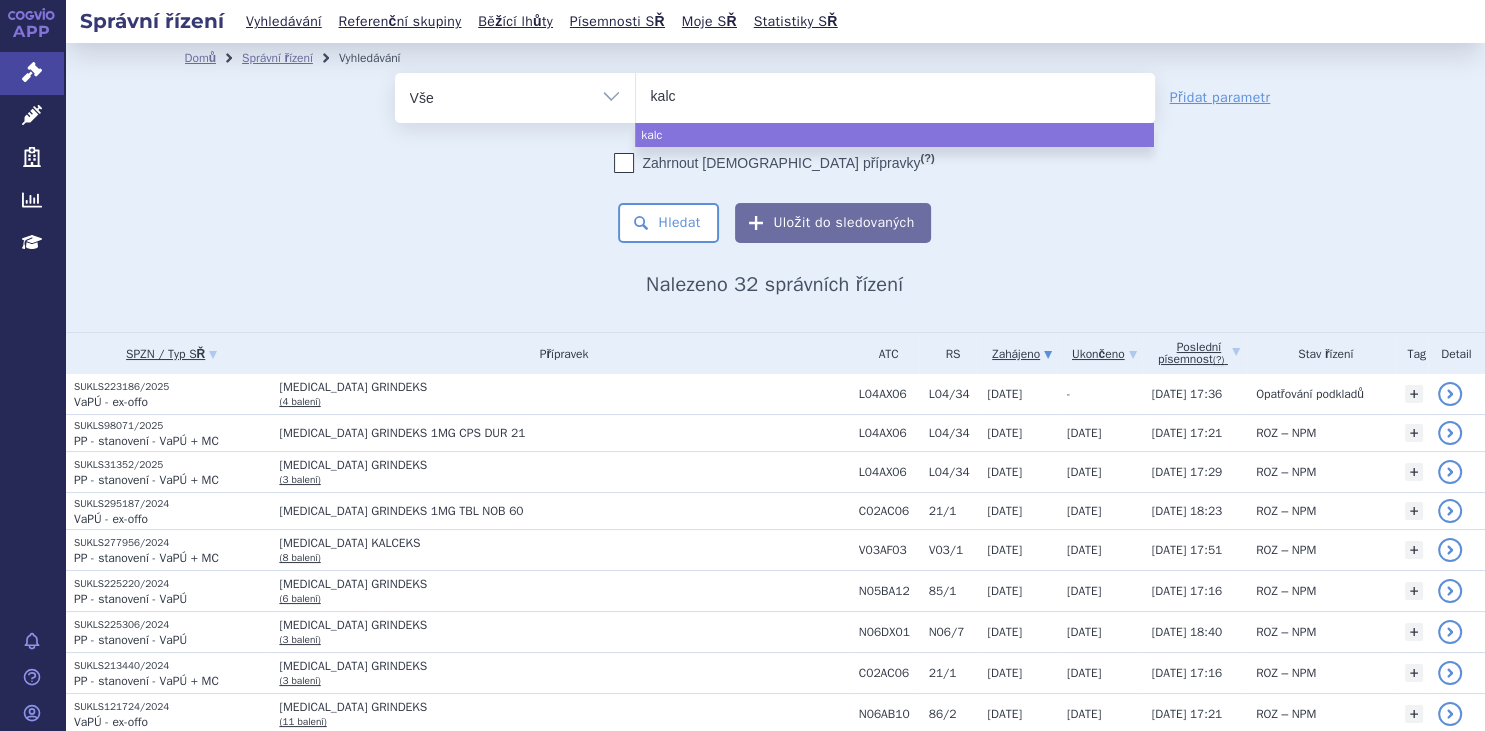 type on "kalce" 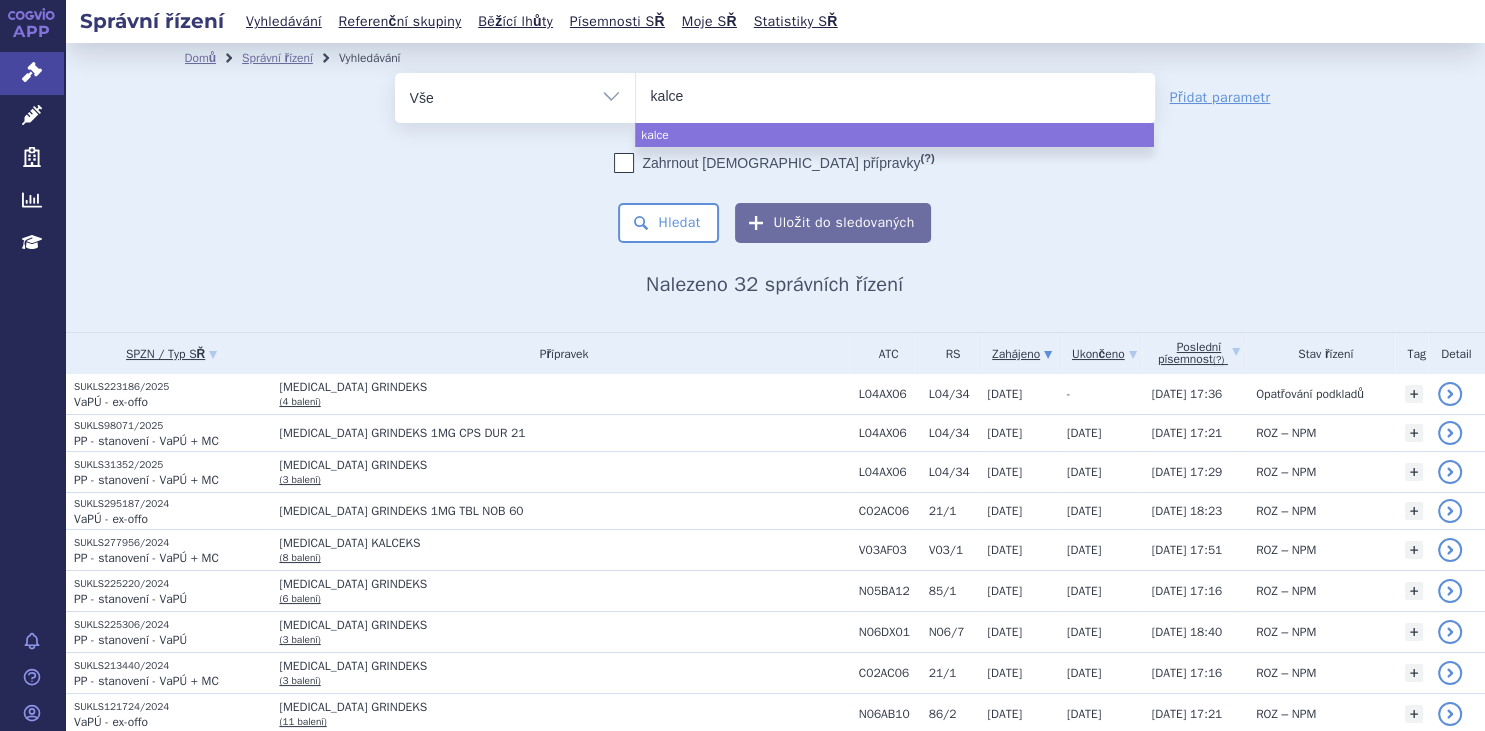 type on "kalcek" 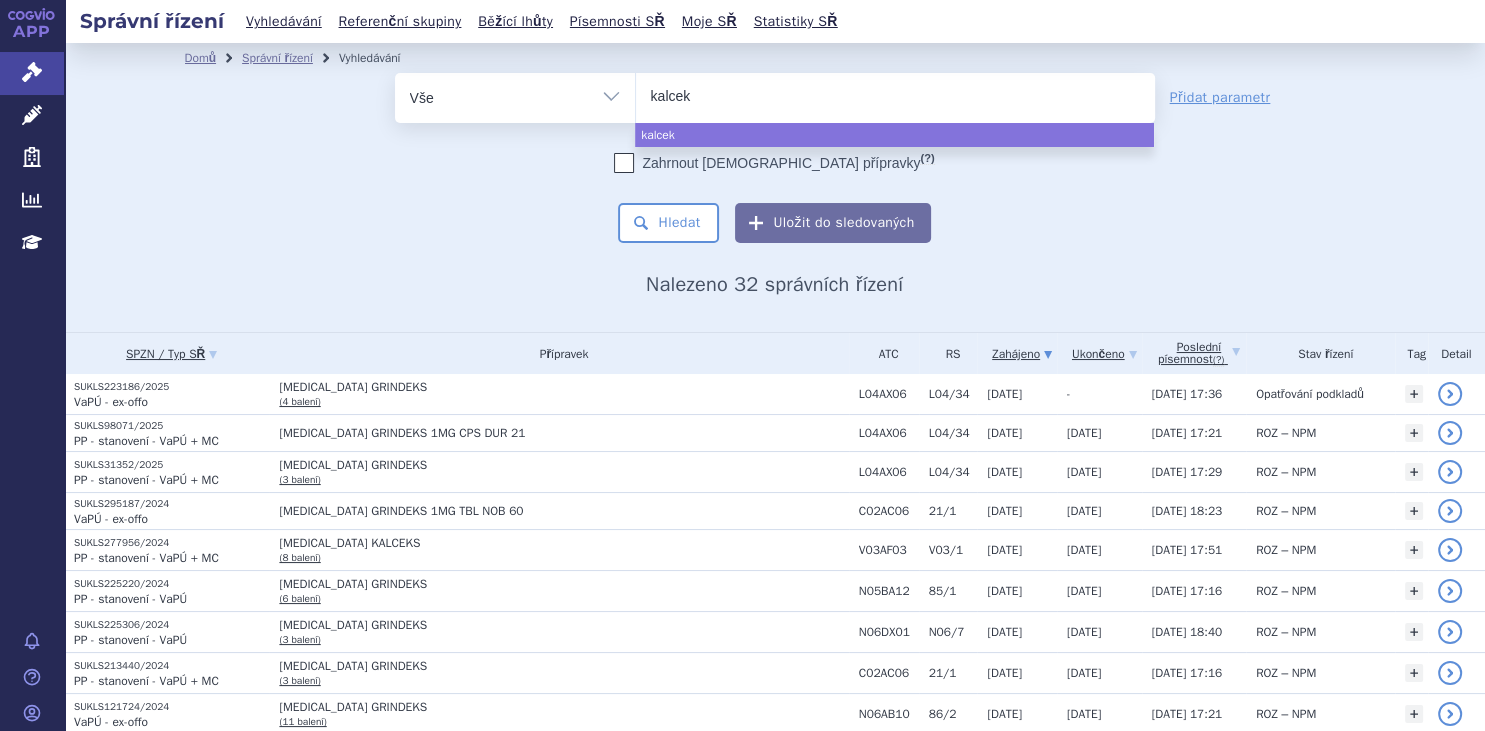 type on "kalceks" 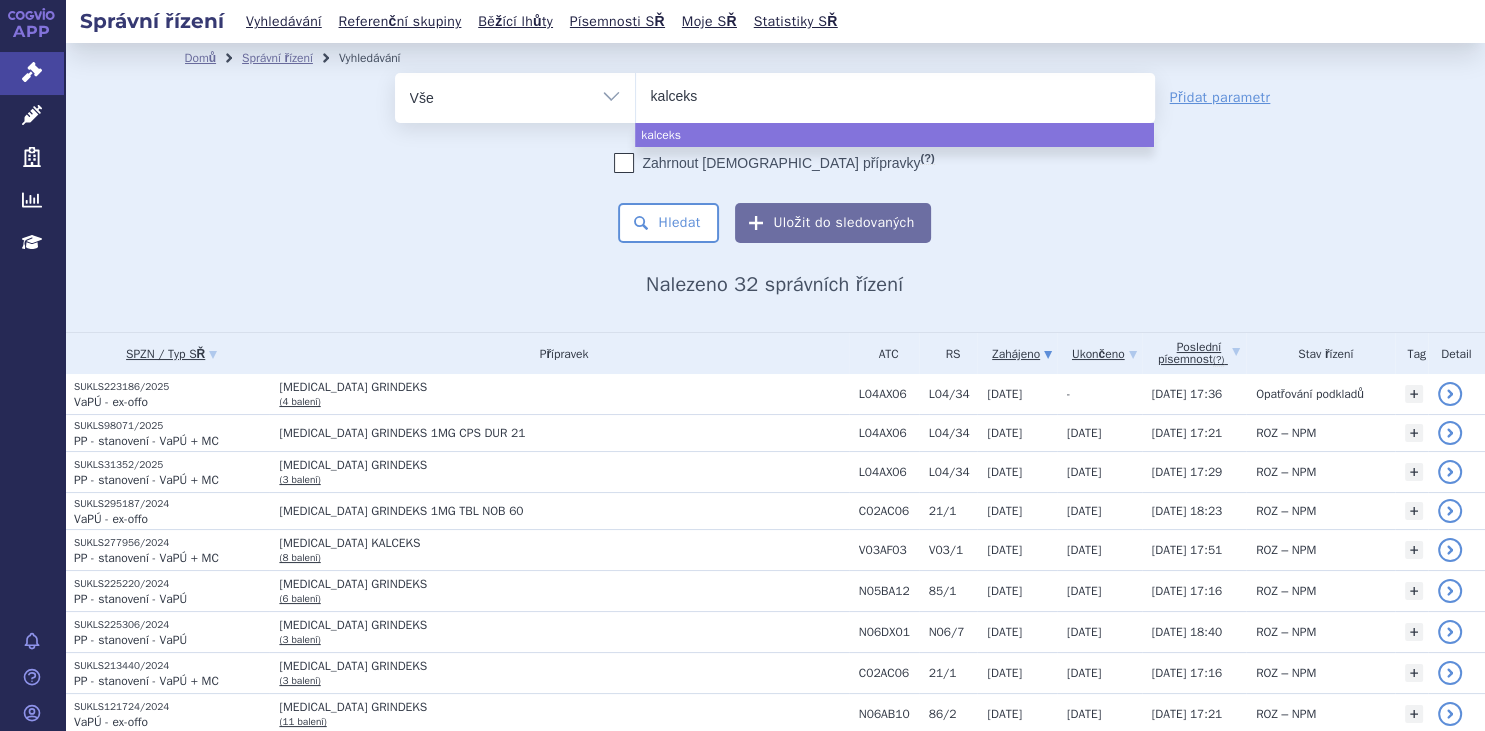 select on "kalceks" 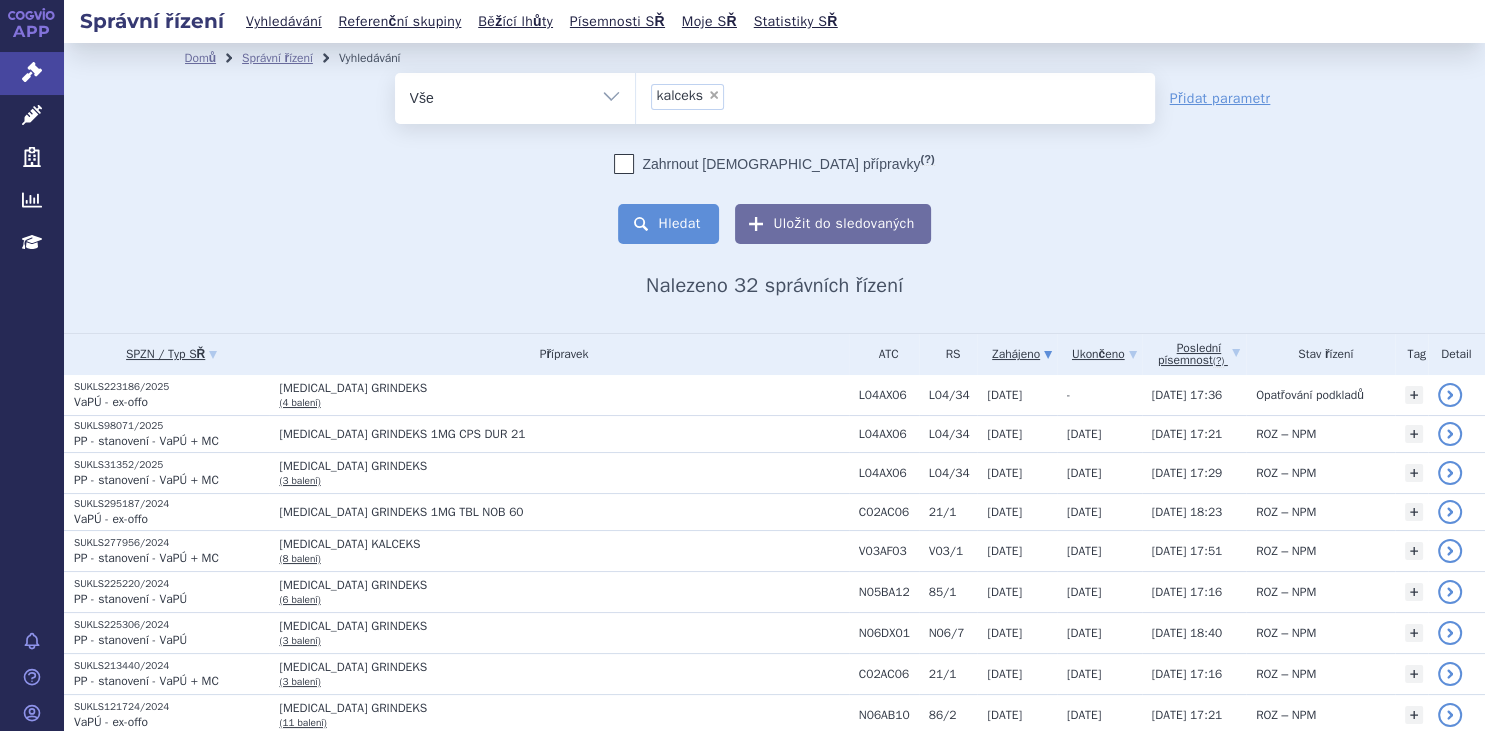 click on "Hledat" at bounding box center [668, 224] 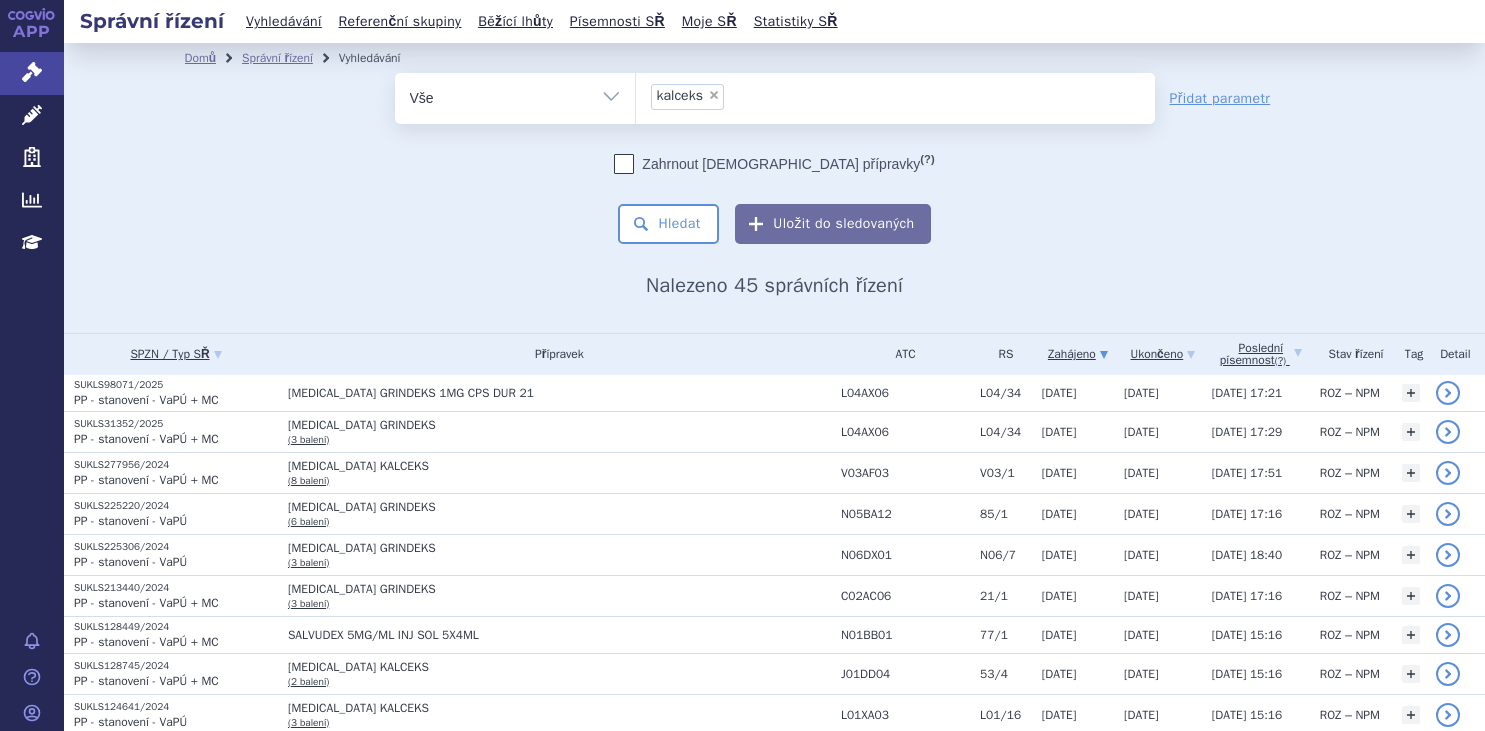 scroll, scrollTop: 0, scrollLeft: 0, axis: both 